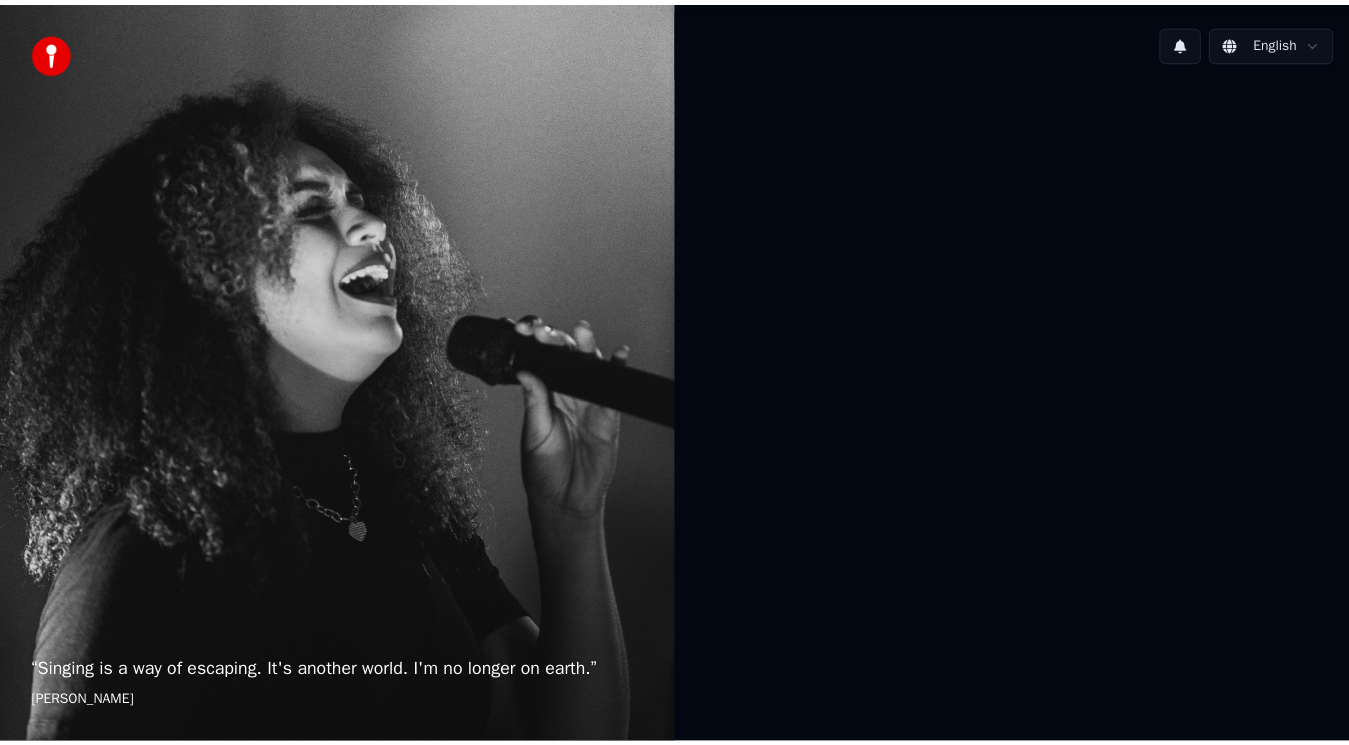 scroll, scrollTop: 0, scrollLeft: 0, axis: both 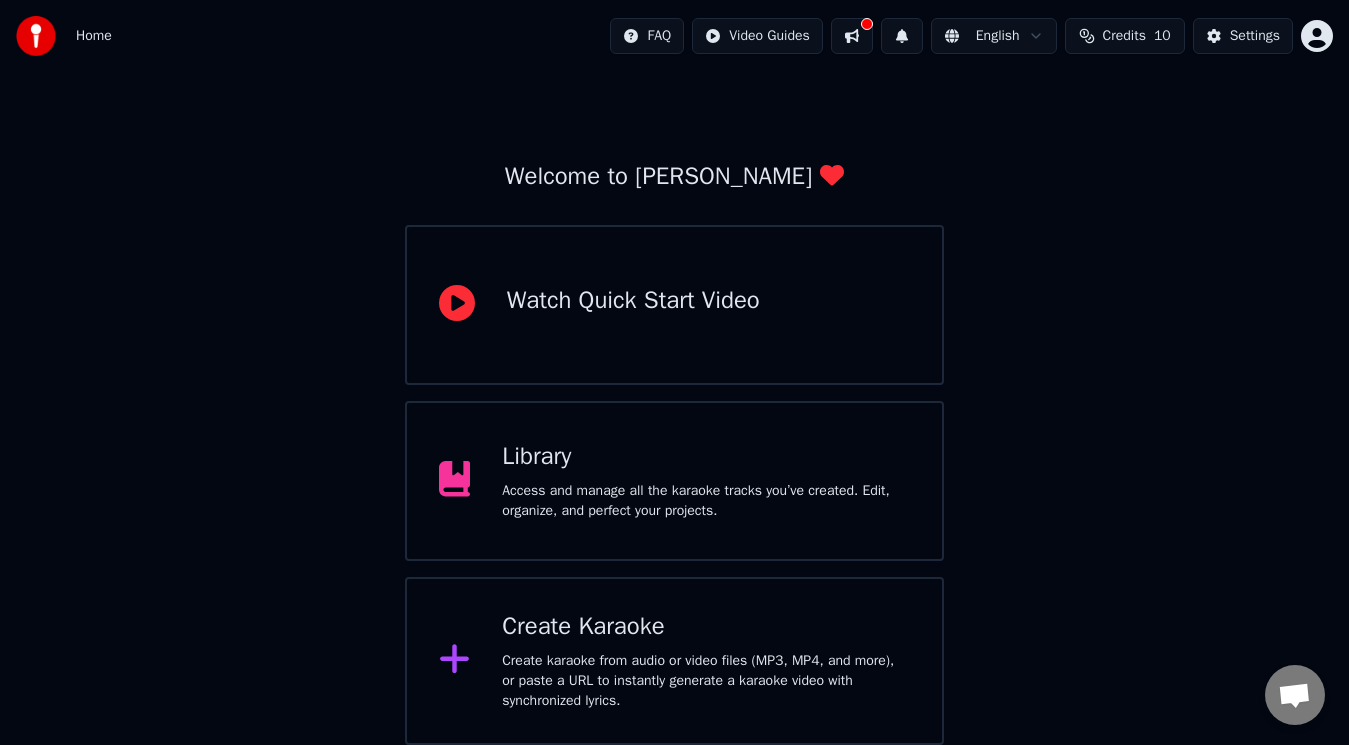 click on "Create Karaoke" at bounding box center (706, 627) 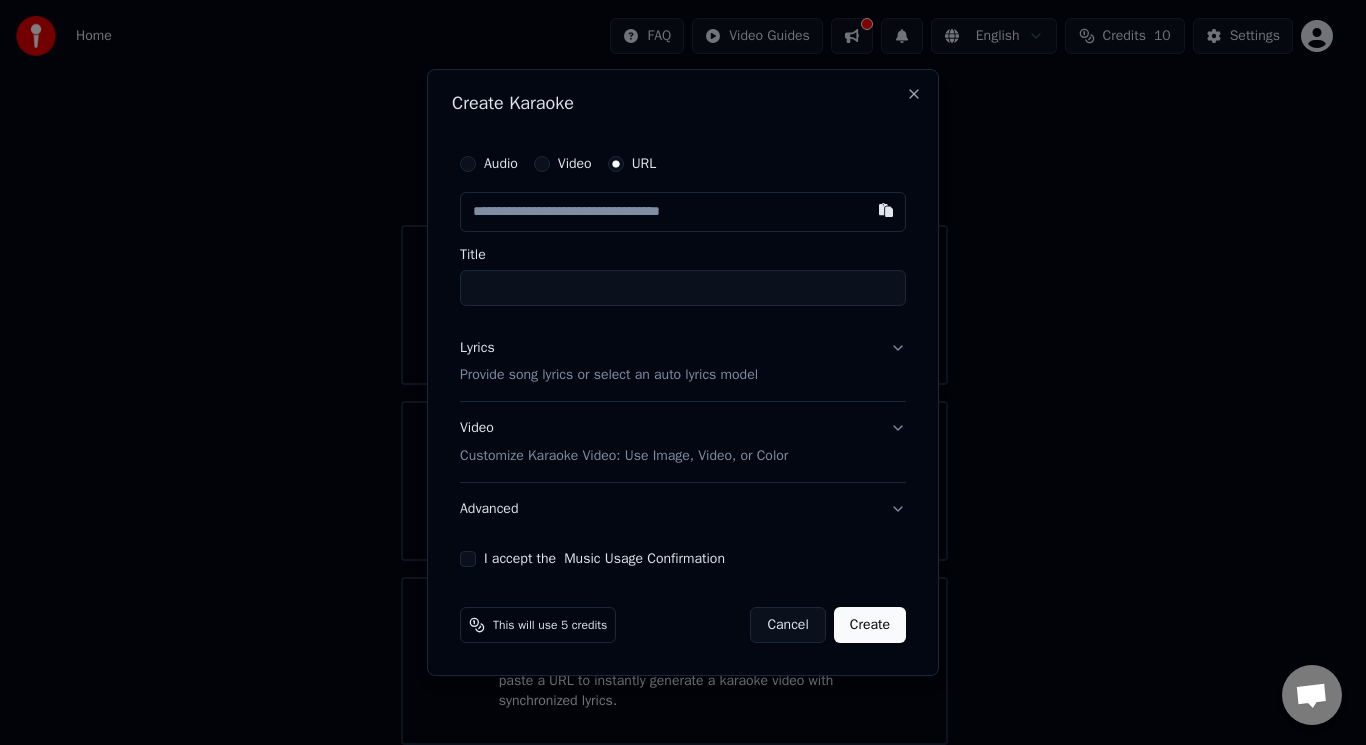 paste on "**********" 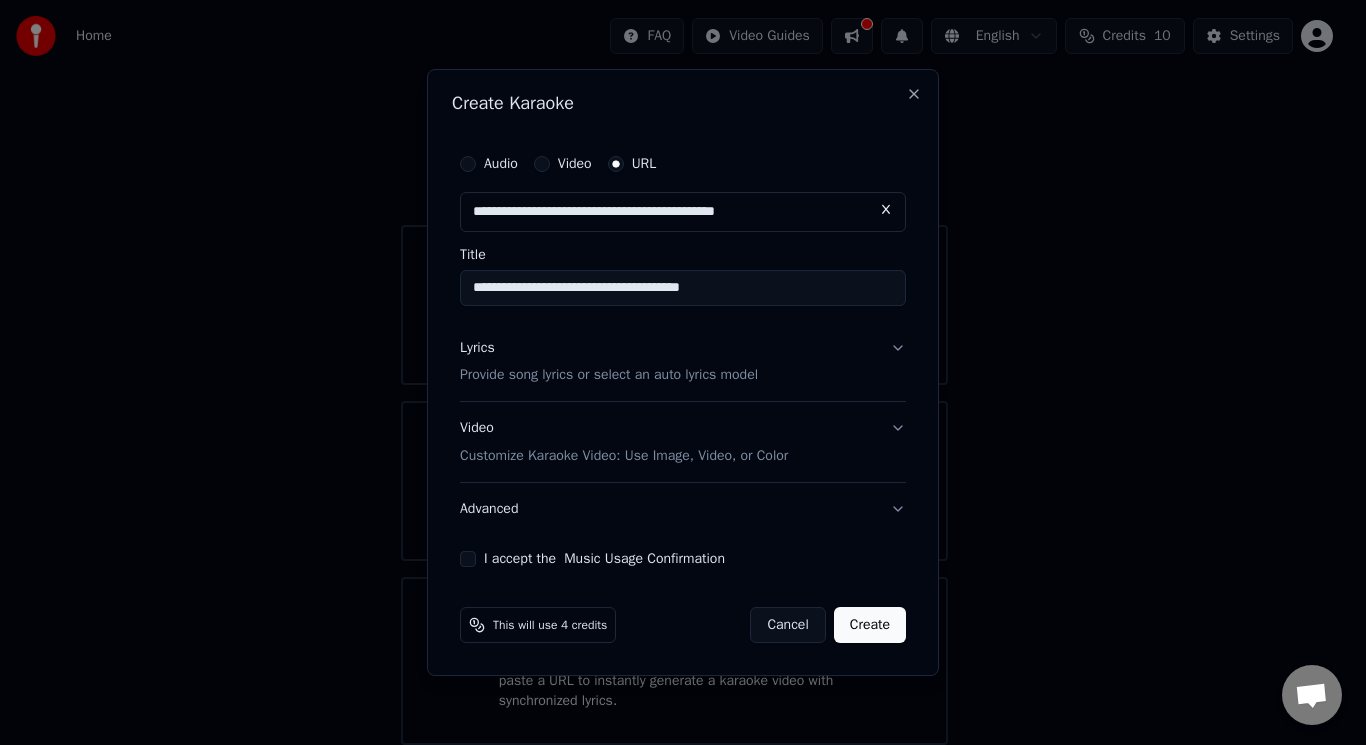 type on "**********" 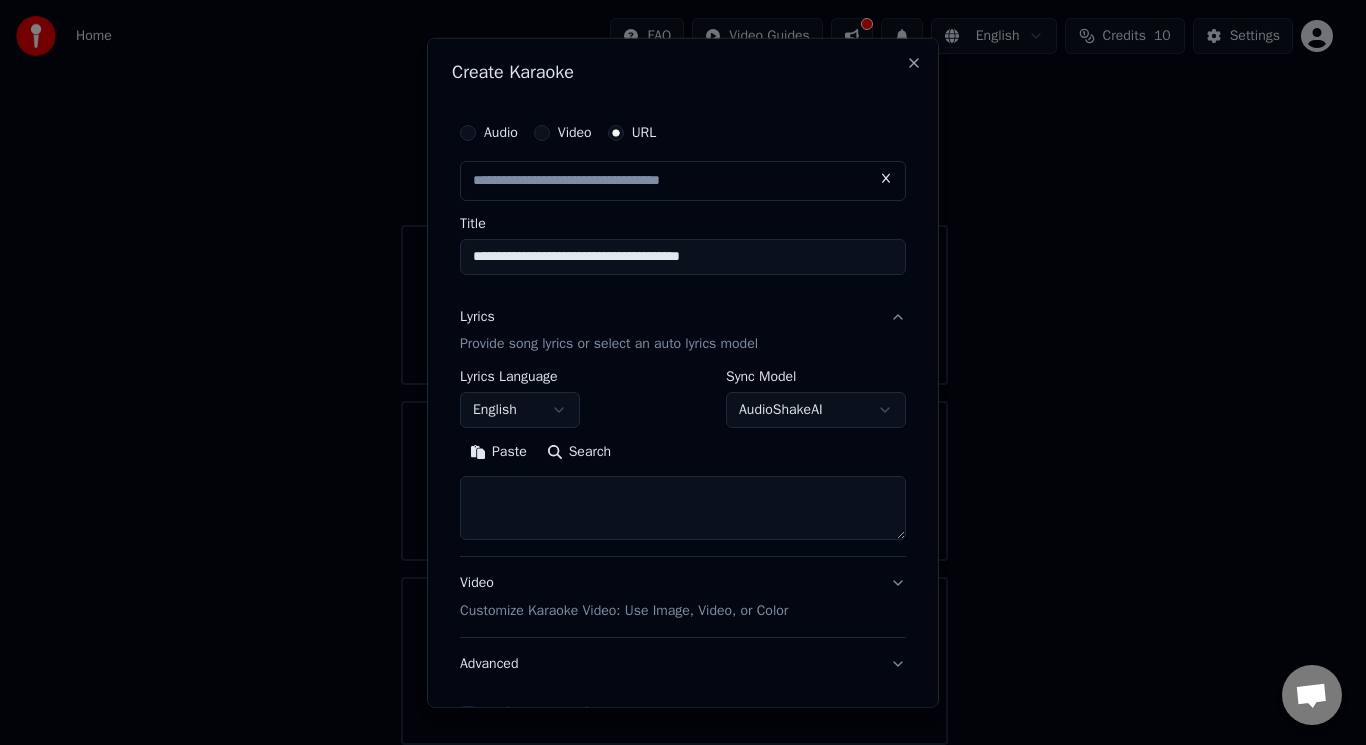 type on "**********" 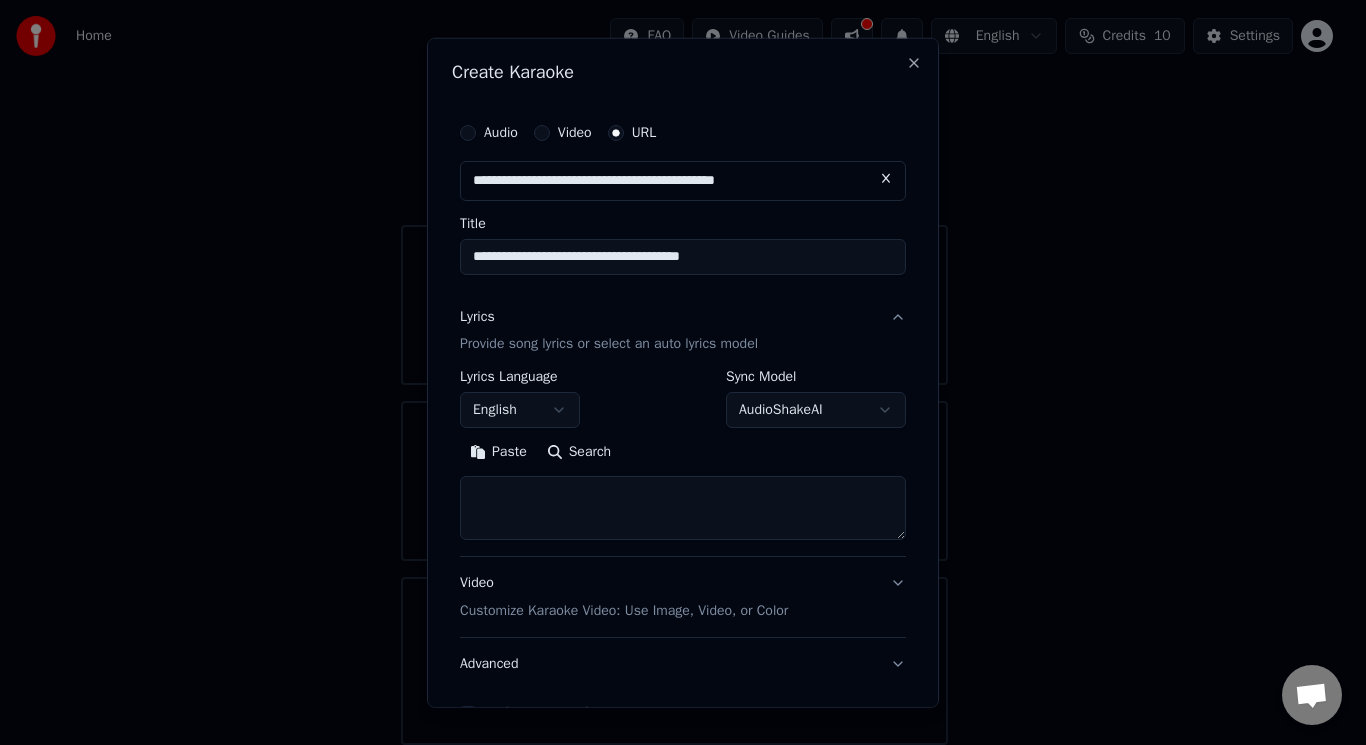 click on "Search" at bounding box center (579, 452) 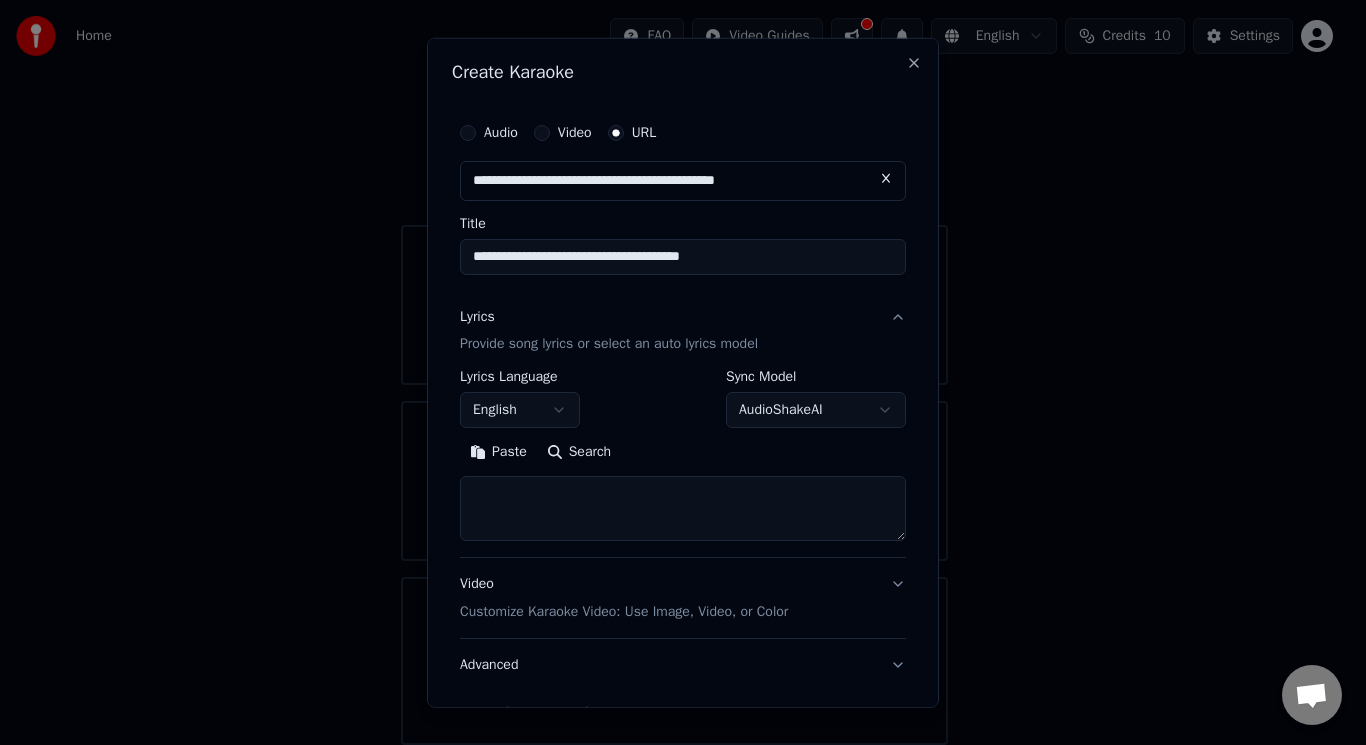 click at bounding box center (683, 508) 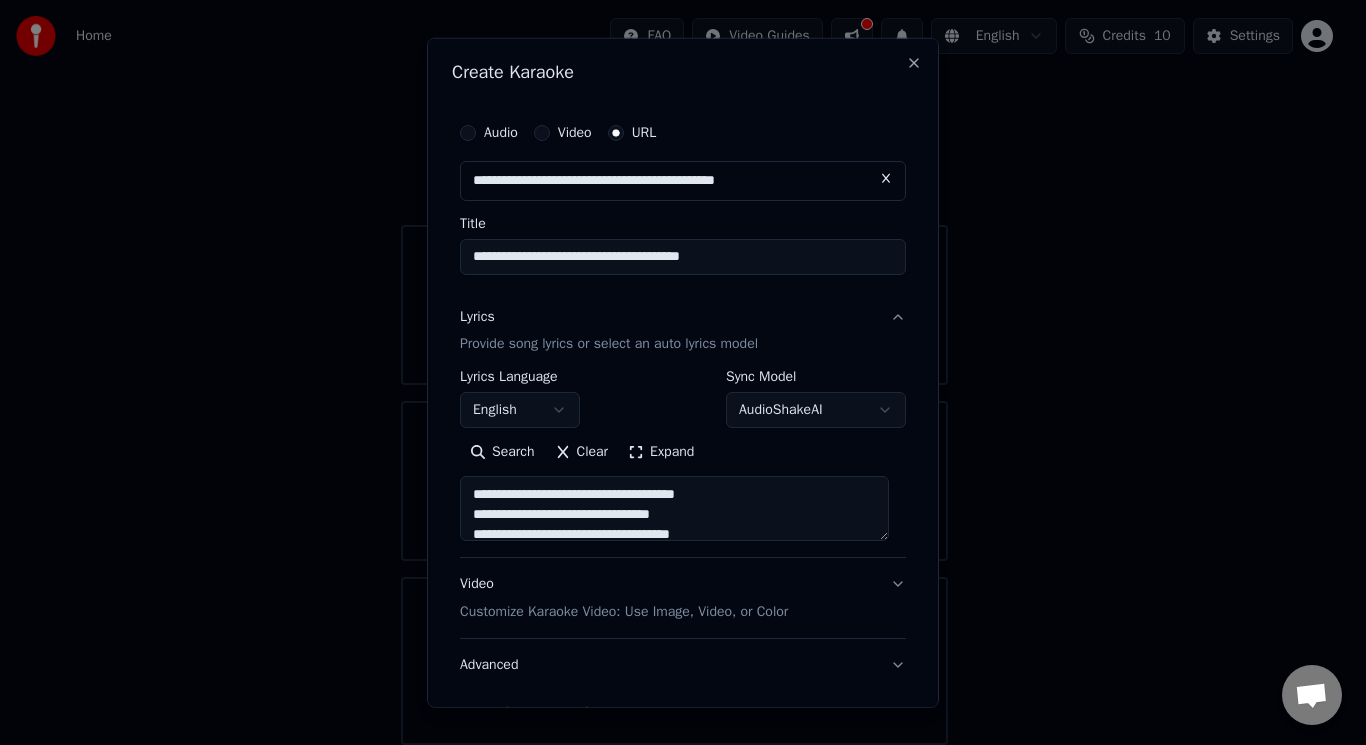 click on "Expand" at bounding box center (661, 452) 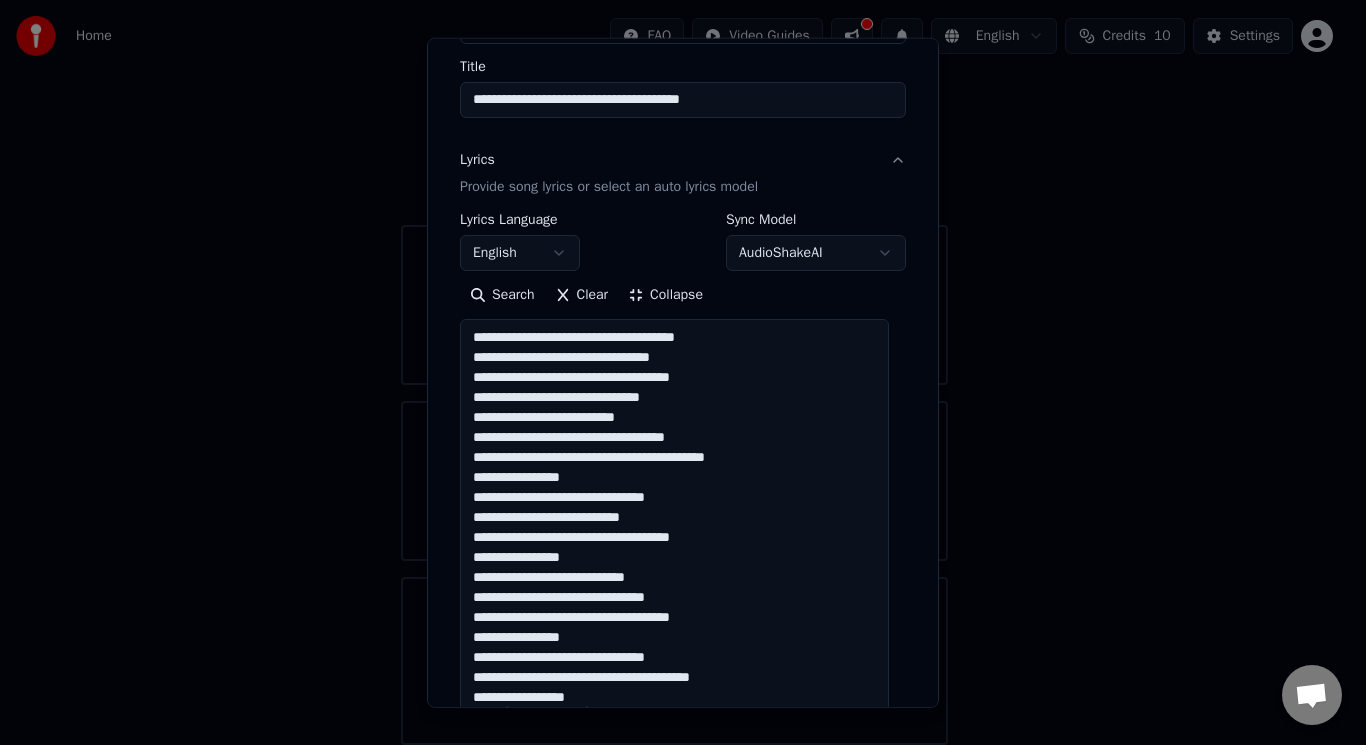 scroll, scrollTop: 126, scrollLeft: 0, axis: vertical 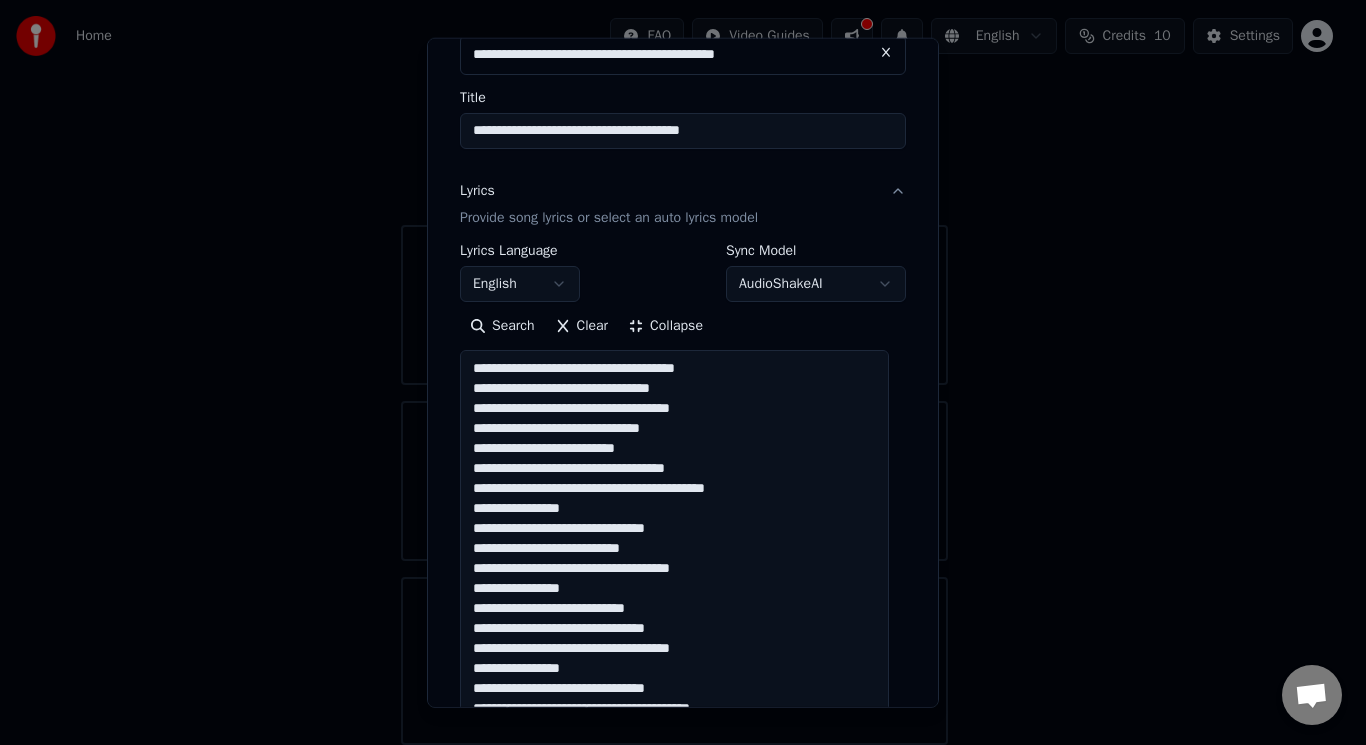 click on "Clear" at bounding box center [582, 326] 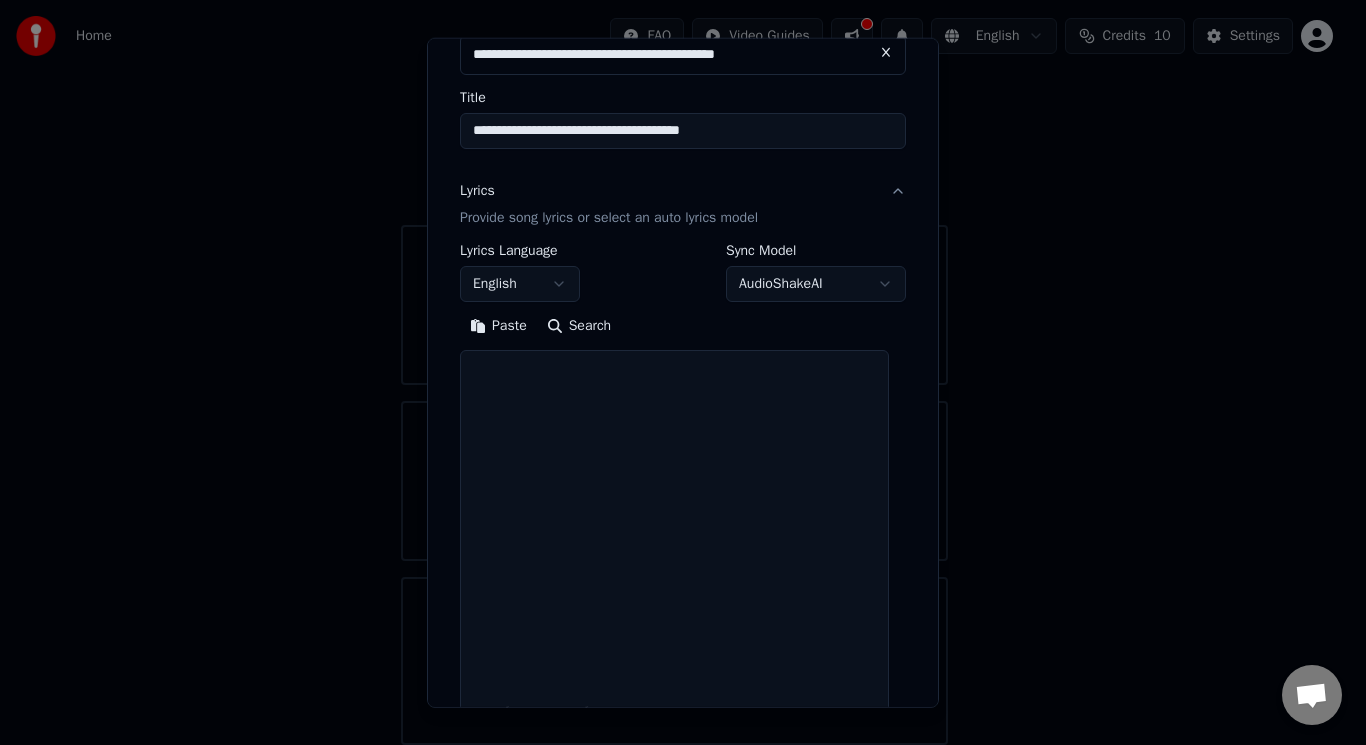 scroll, scrollTop: 0, scrollLeft: 0, axis: both 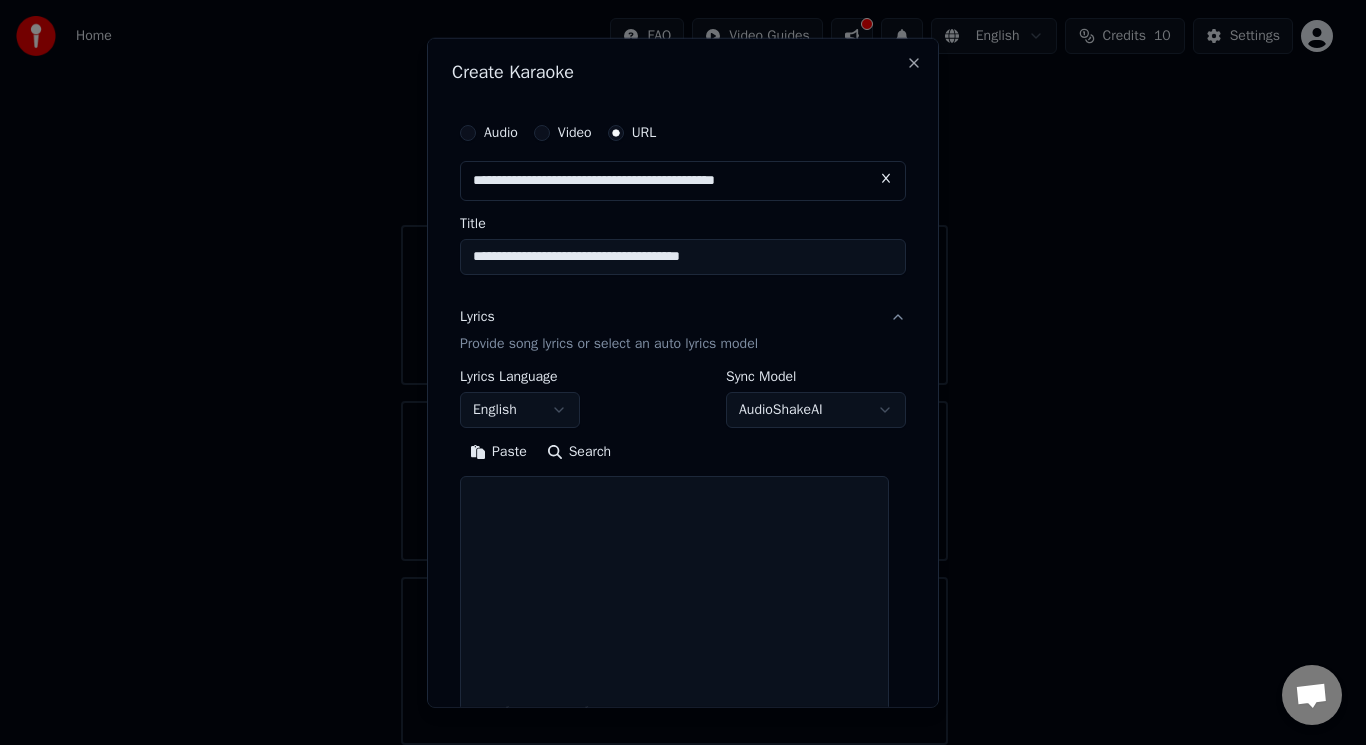 click at bounding box center [886, 178] 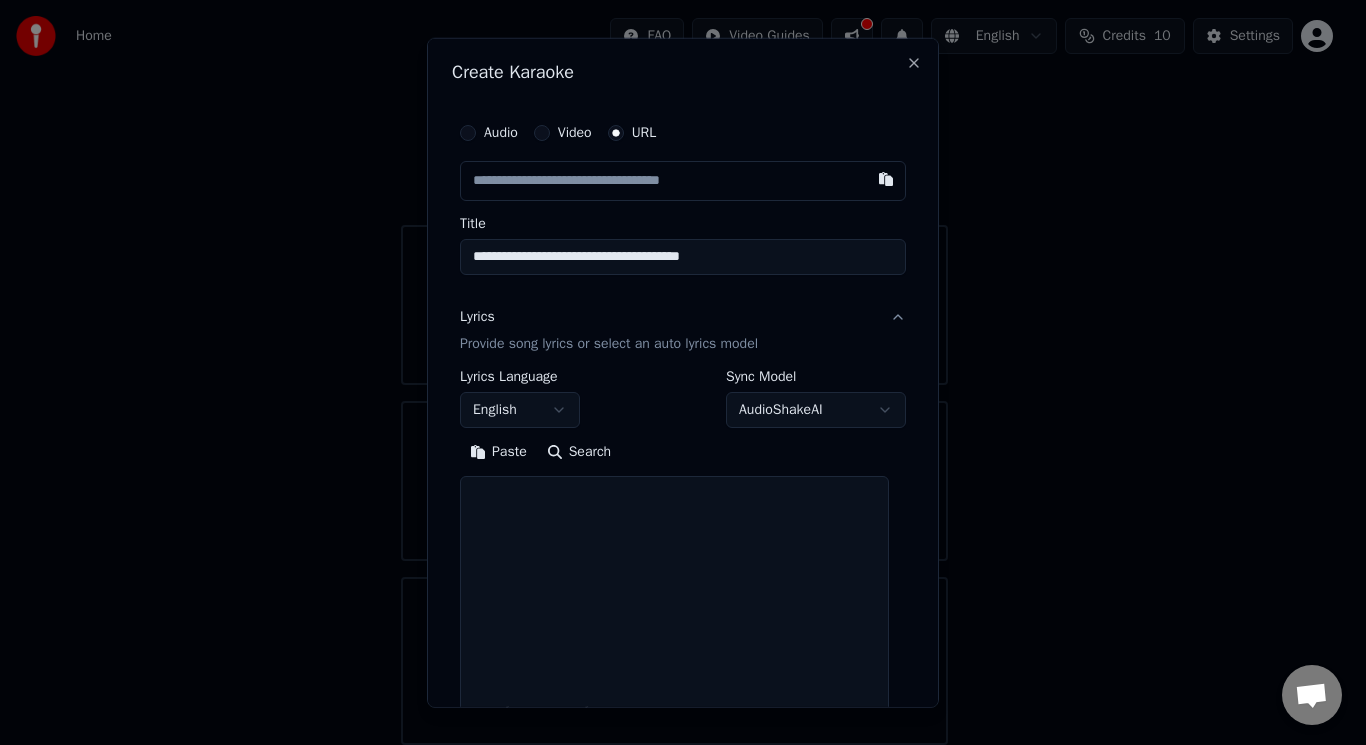 paste on "**********" 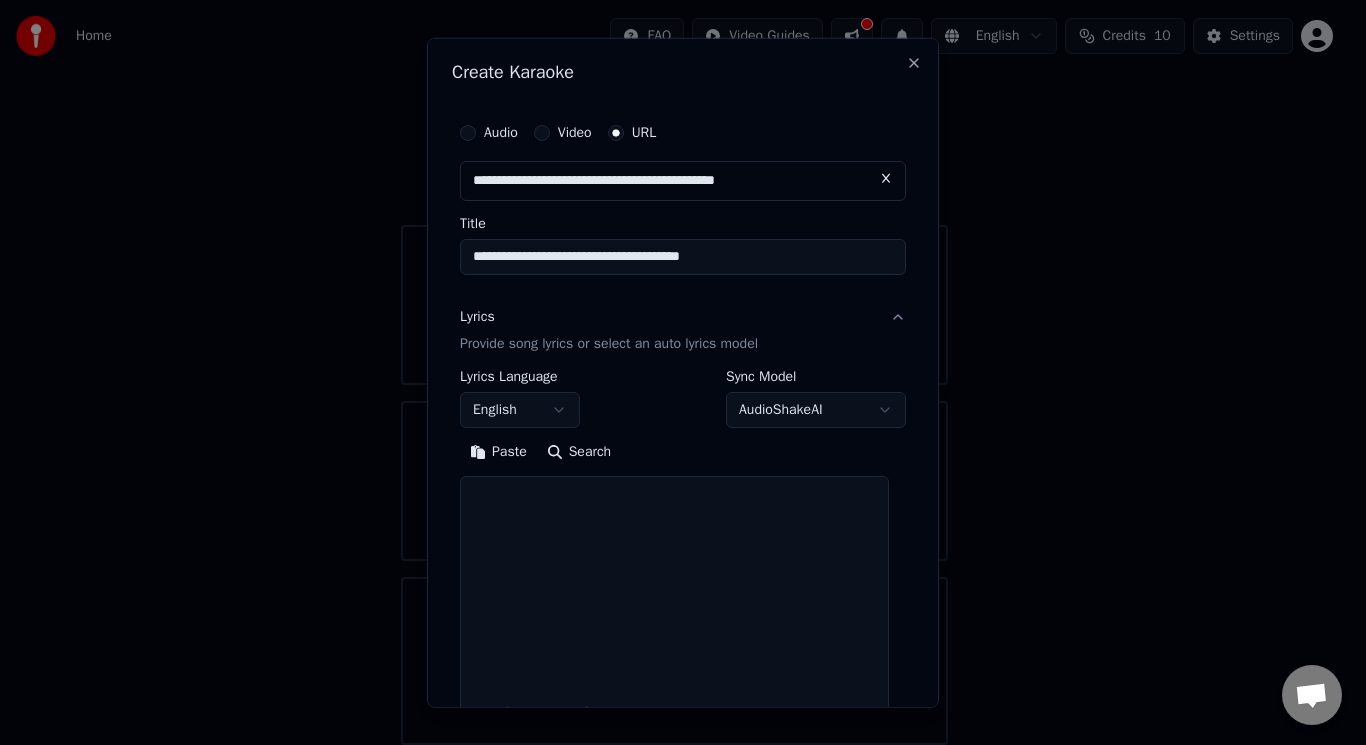 type on "********" 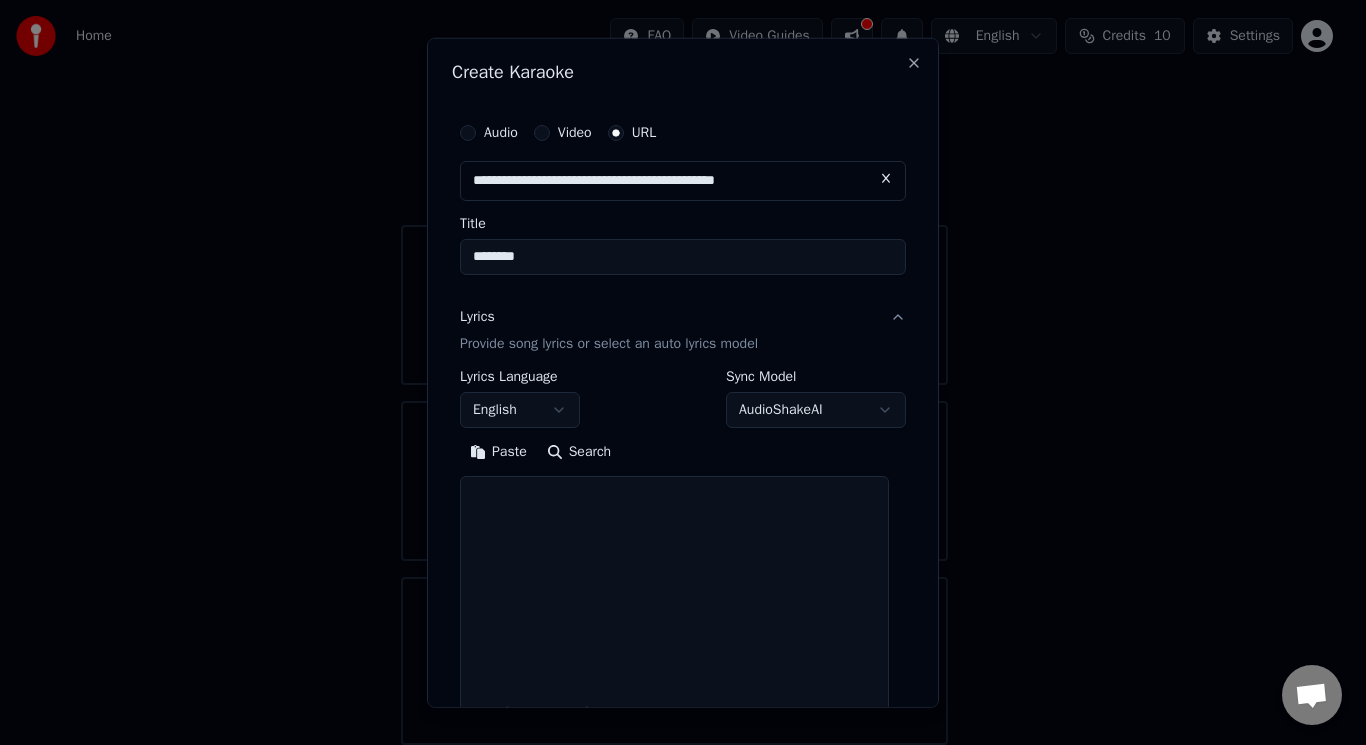 type on "**********" 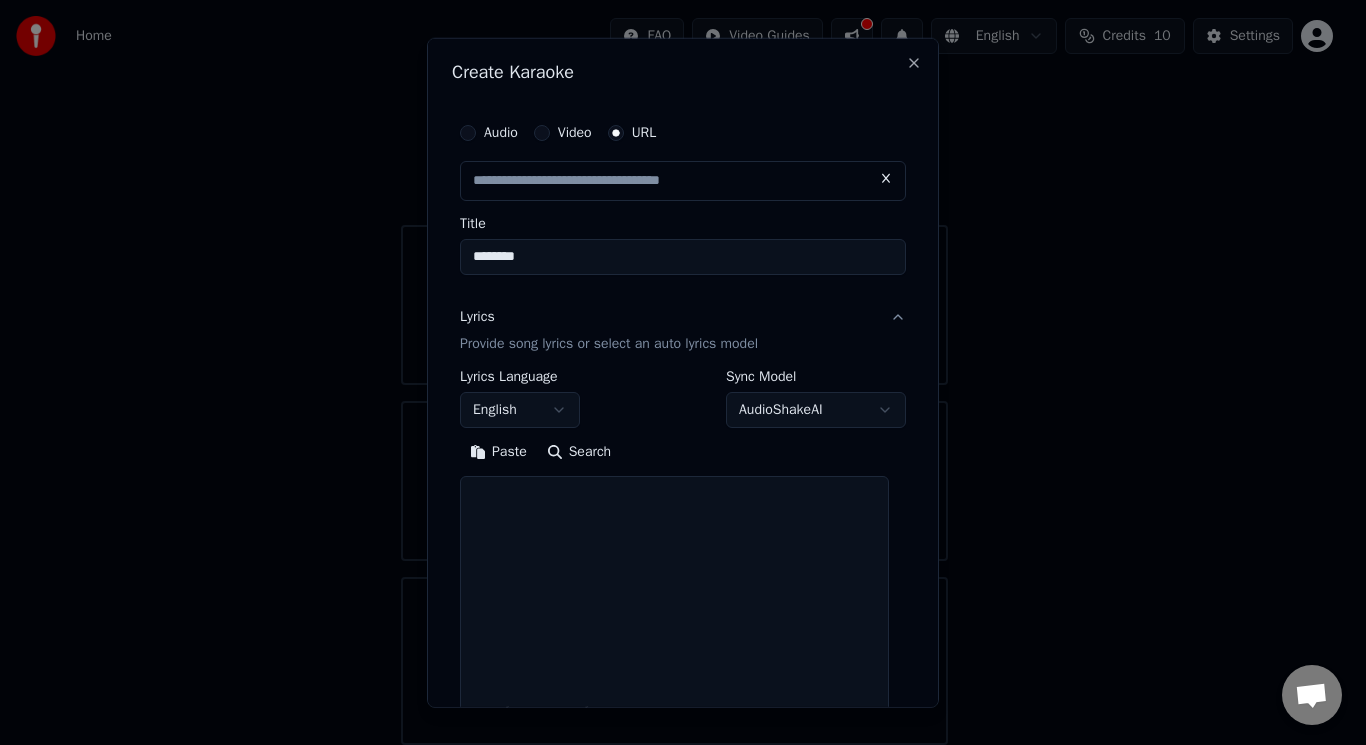 click on "Search" at bounding box center [579, 452] 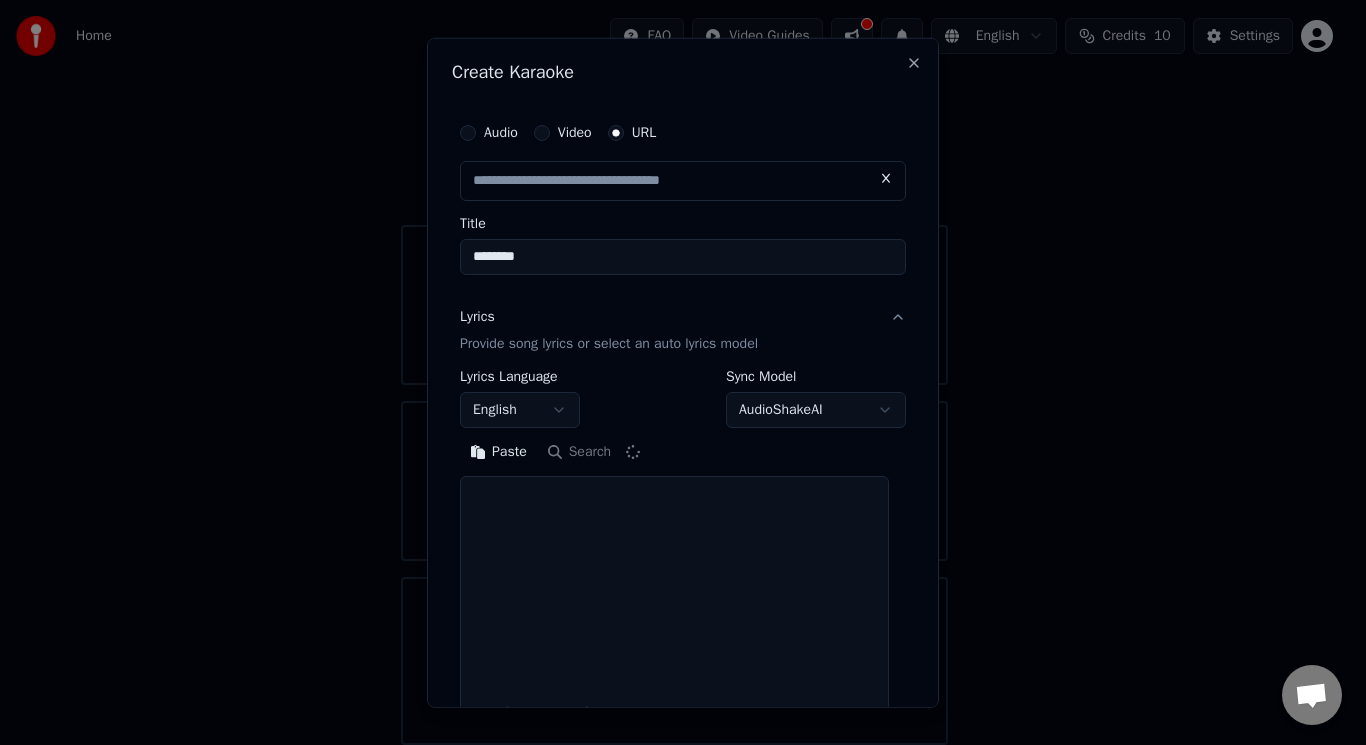 type on "**********" 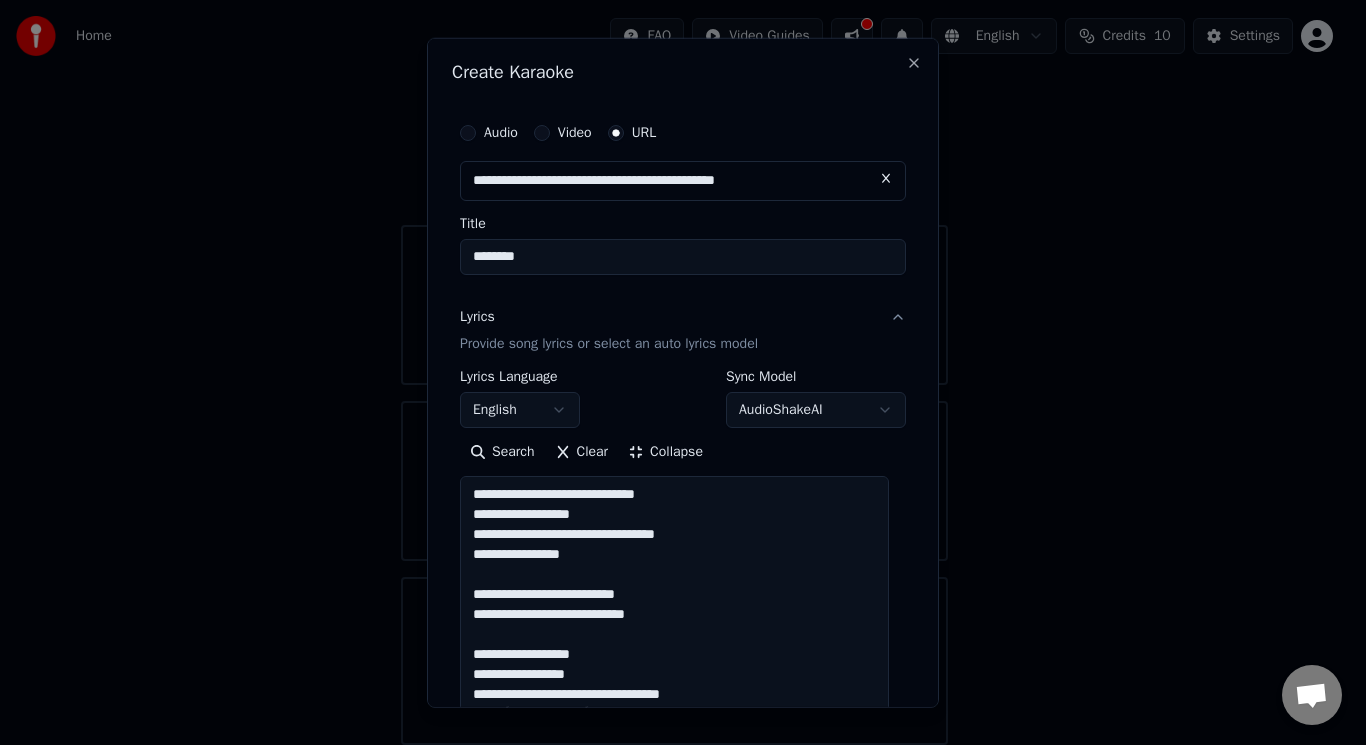 click on "********" at bounding box center (683, 256) 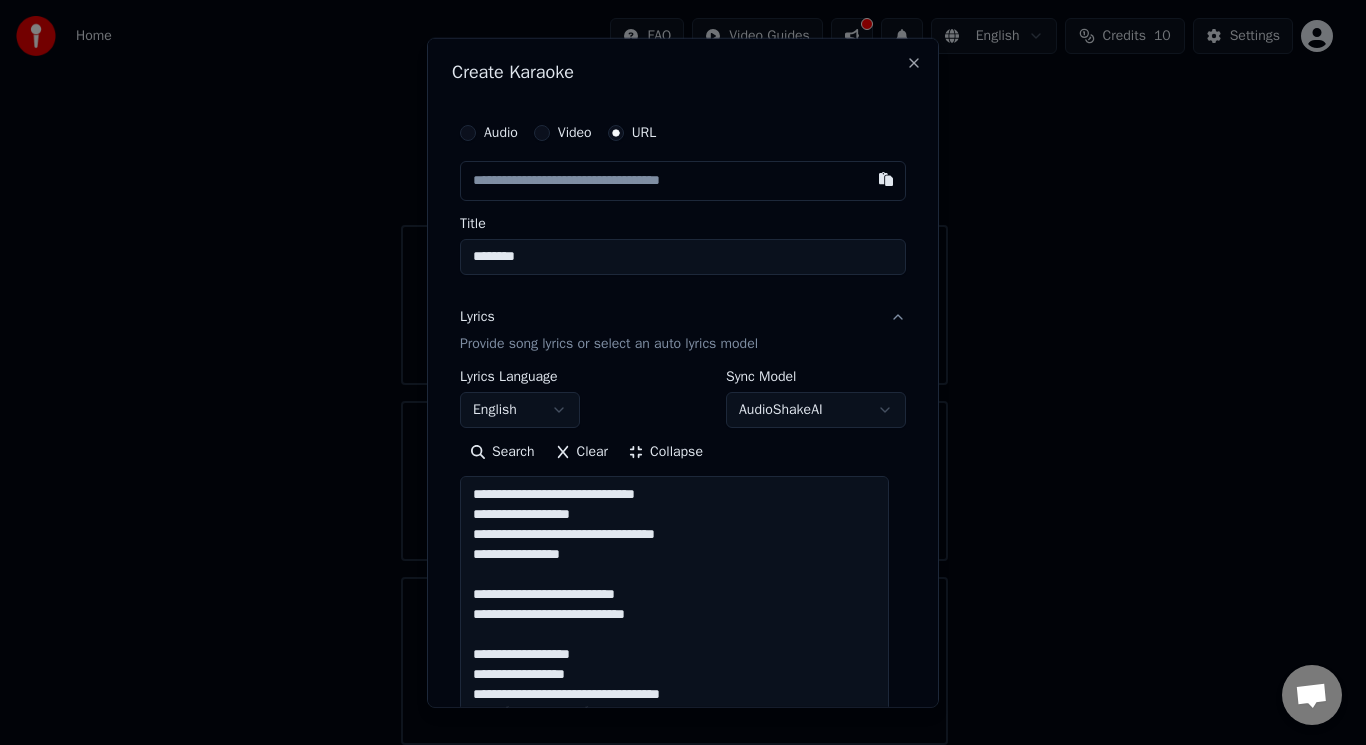 click at bounding box center (886, 178) 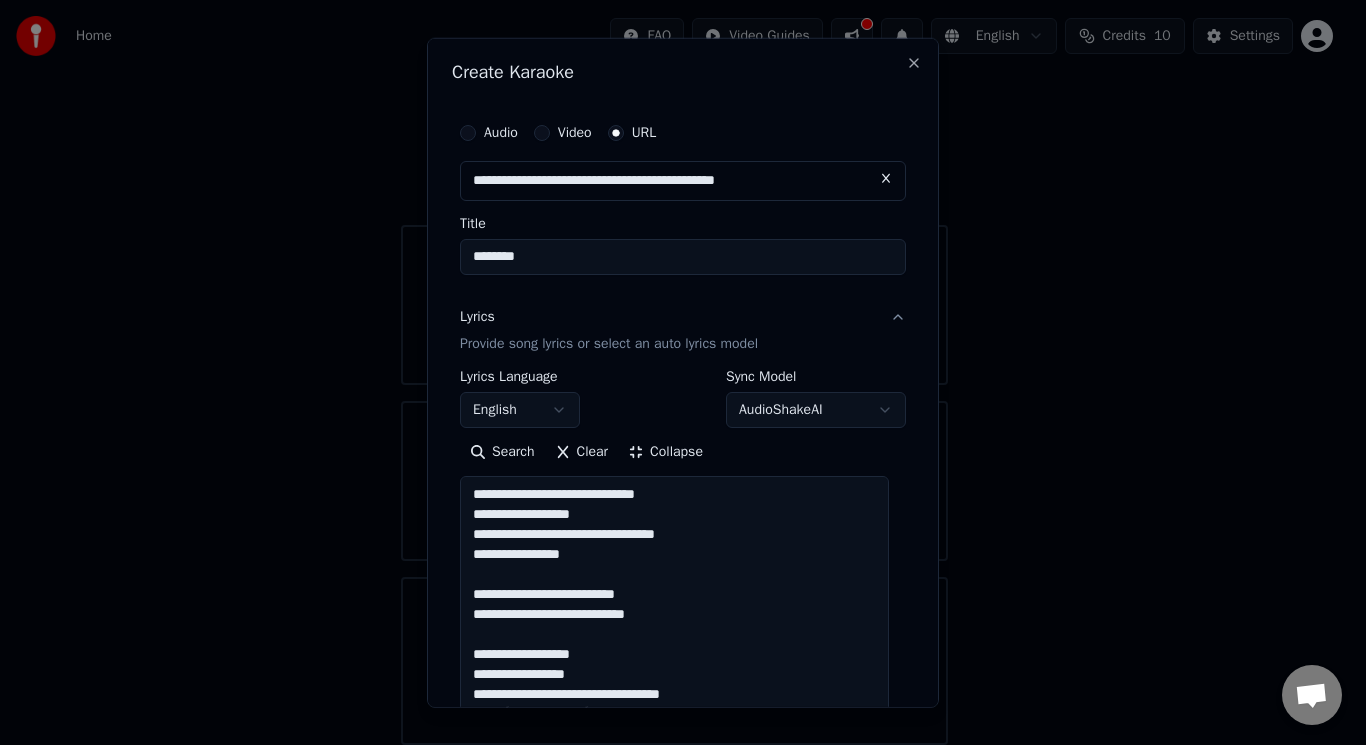 type on "**********" 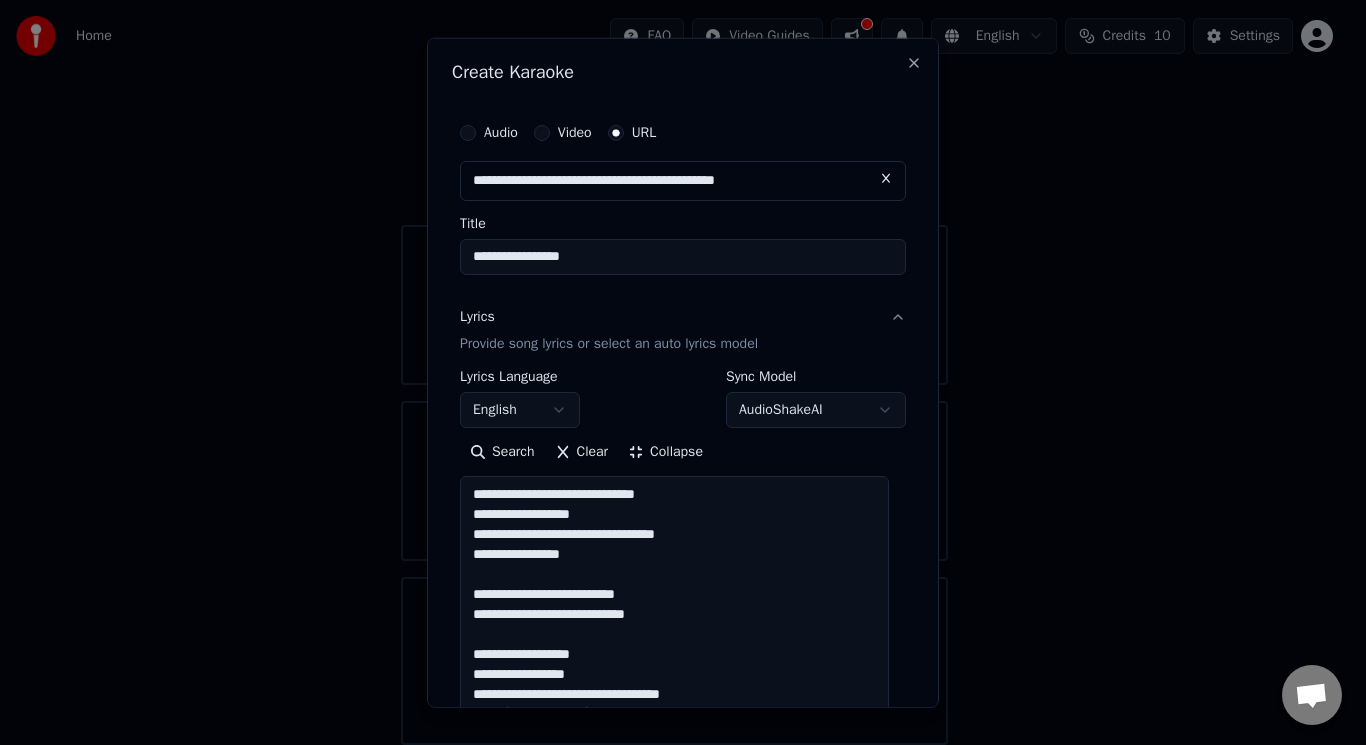 click on "Clear" at bounding box center (582, 452) 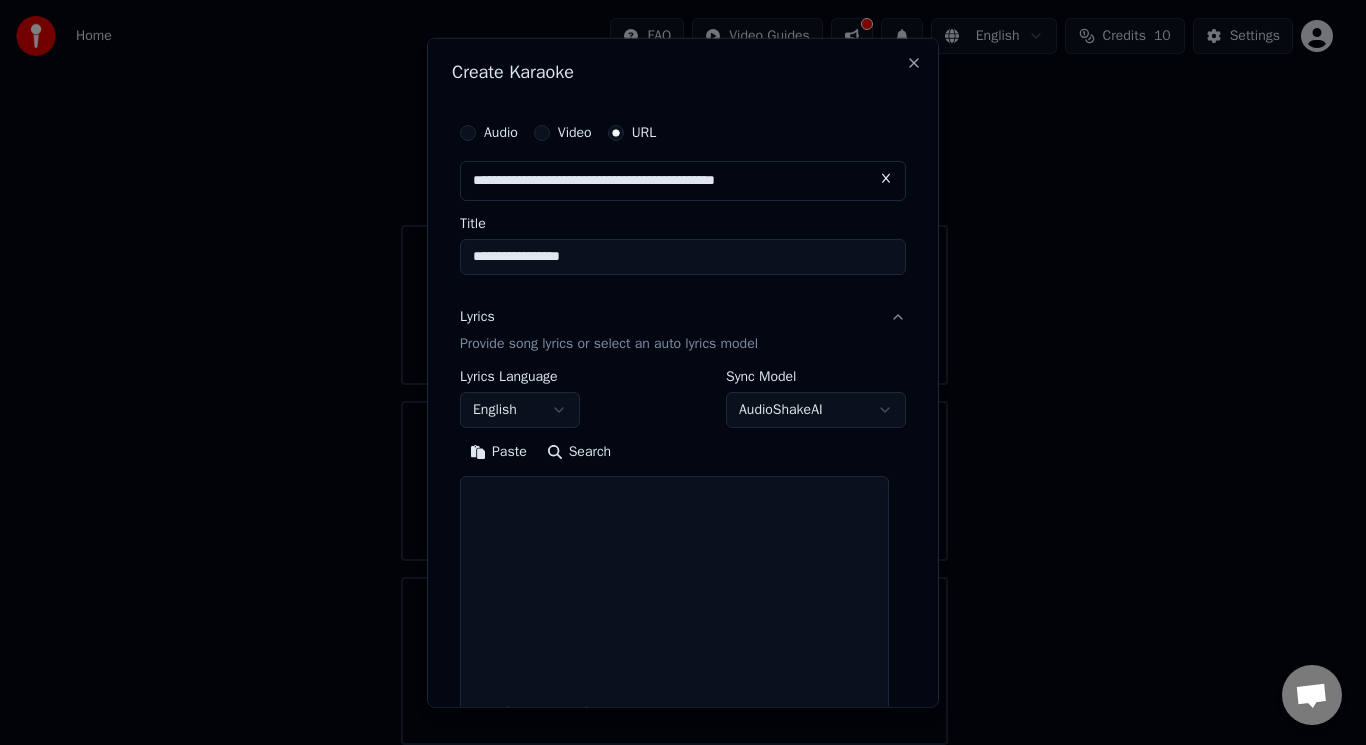 click on "Search" at bounding box center [579, 452] 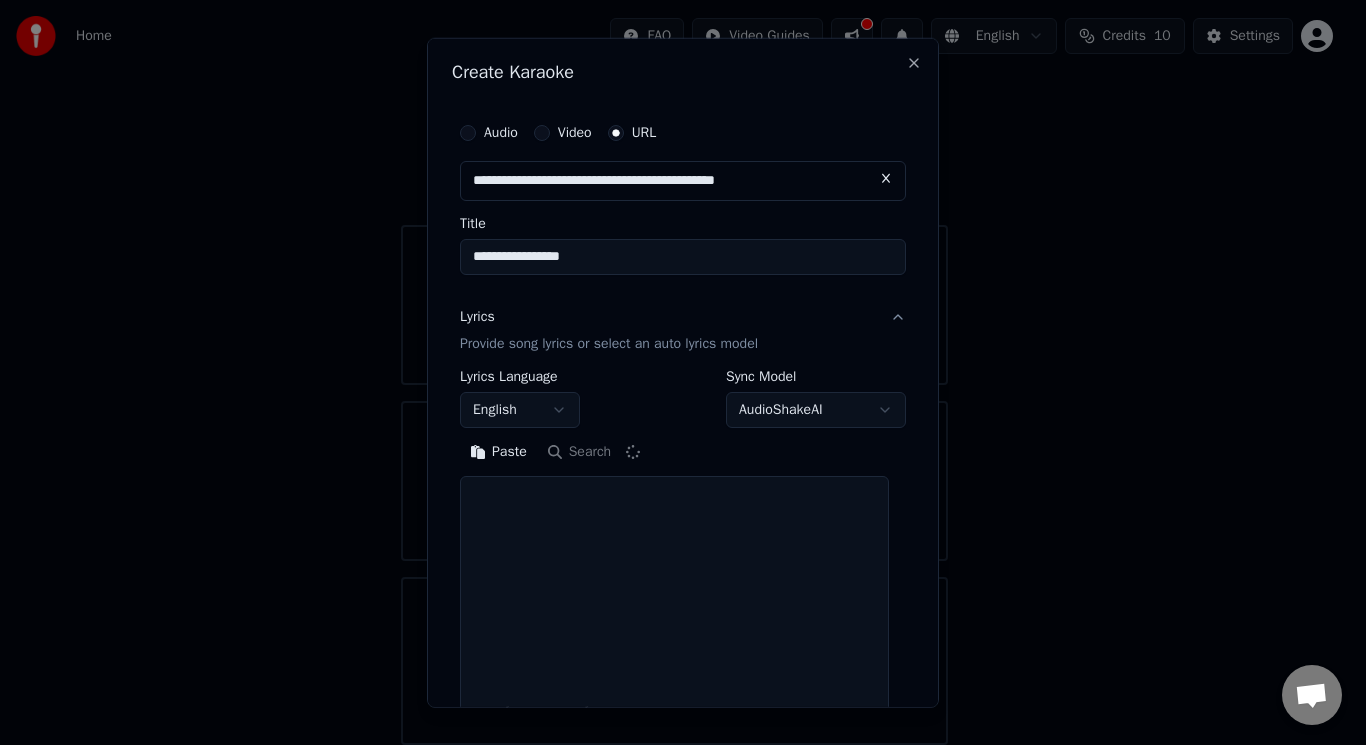 type on "**********" 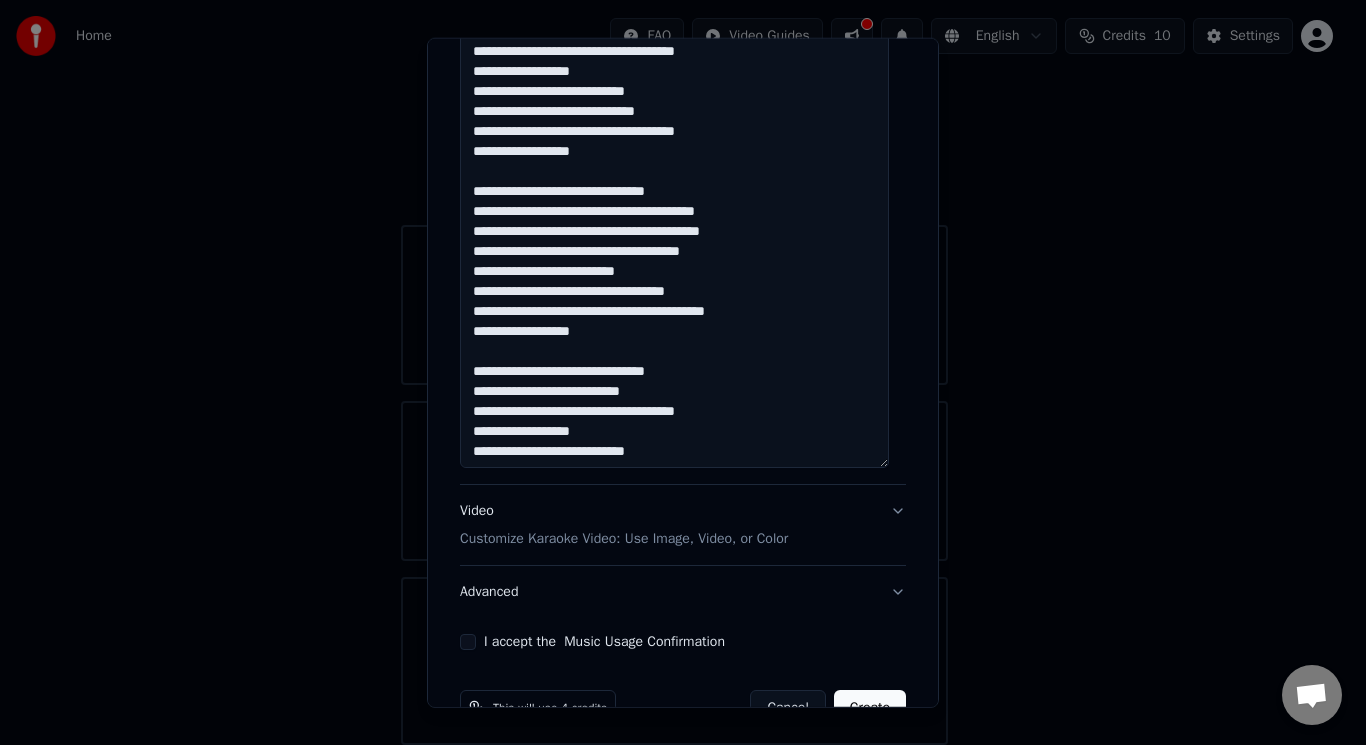 scroll, scrollTop: 685, scrollLeft: 0, axis: vertical 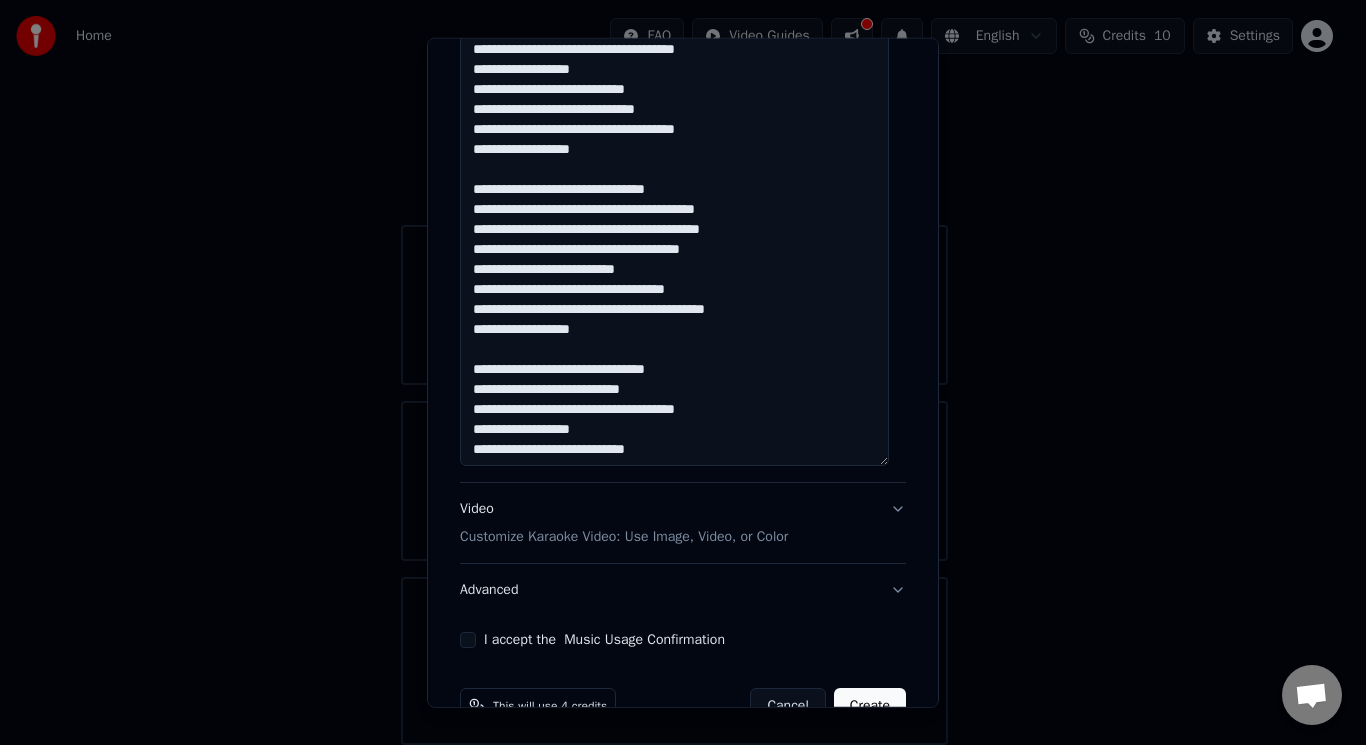 click on "Video Customize Karaoke Video: Use Image, Video, or Color" at bounding box center (683, 523) 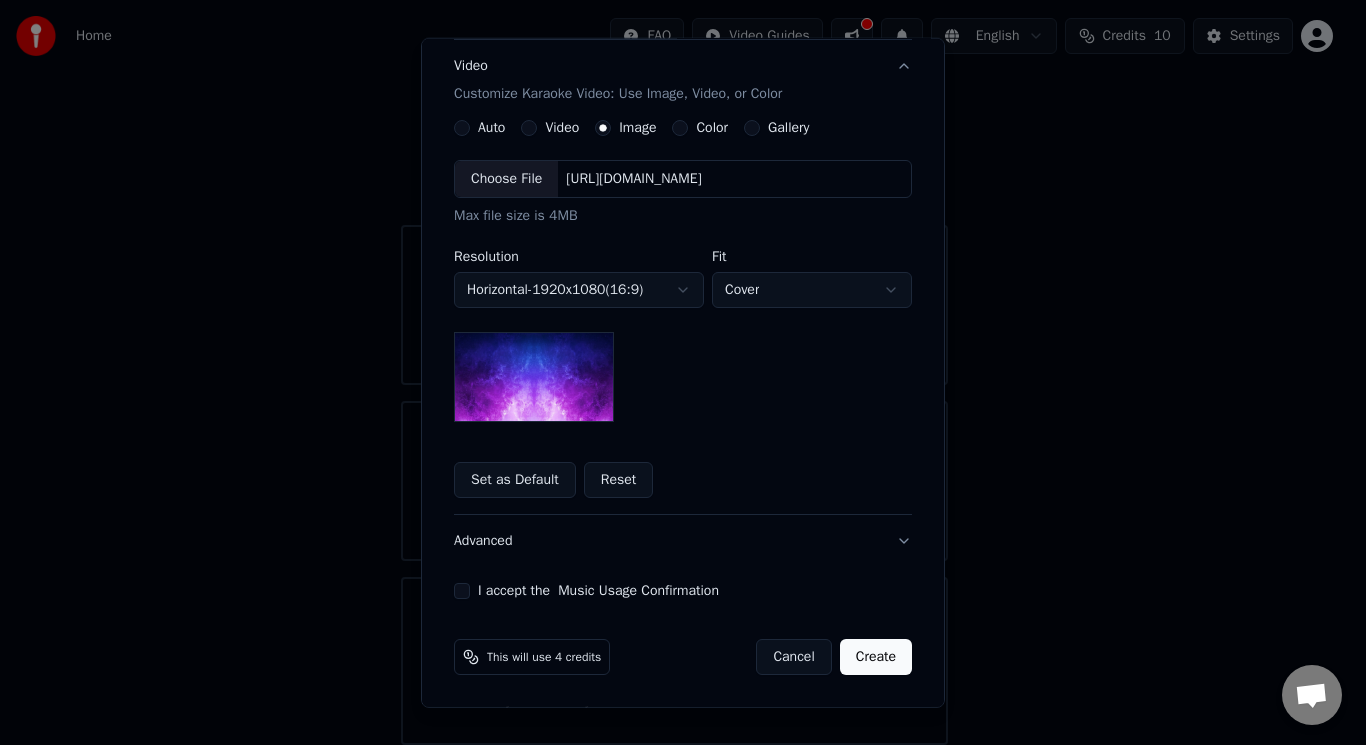 scroll, scrollTop: 331, scrollLeft: 0, axis: vertical 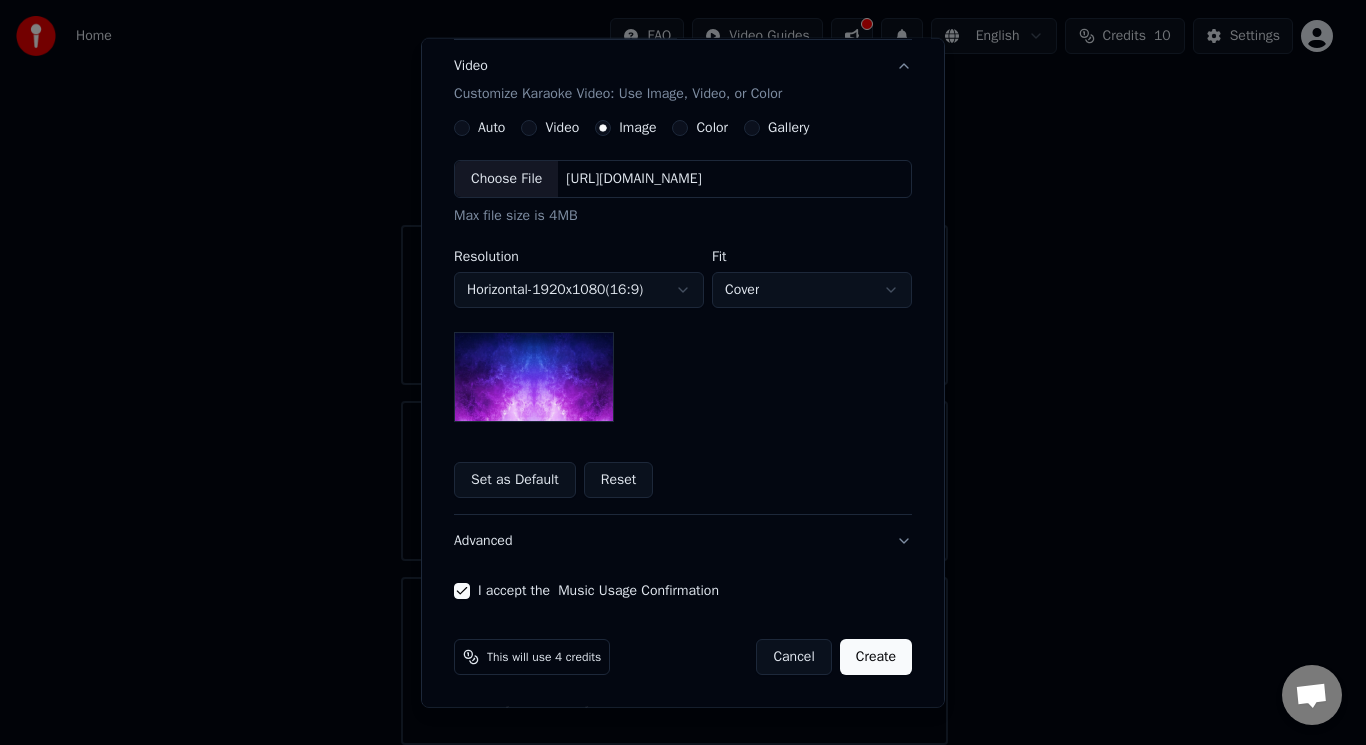 click on "Create" at bounding box center (876, 657) 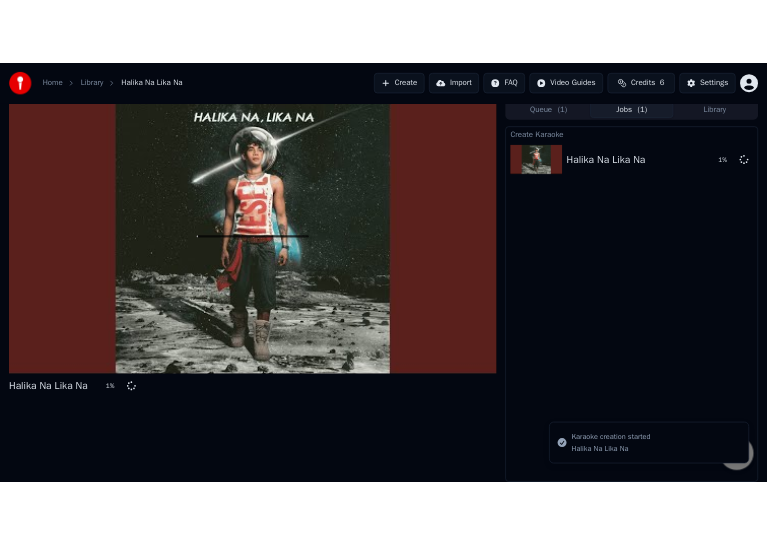 scroll, scrollTop: 8, scrollLeft: 0, axis: vertical 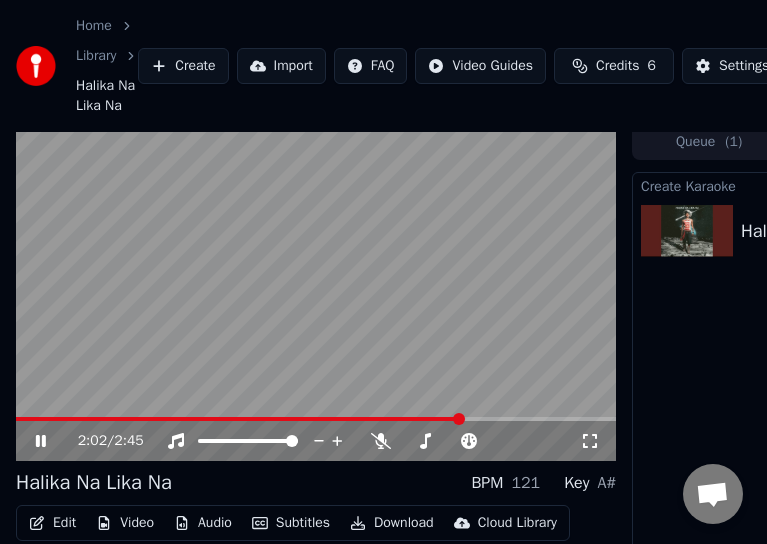 click at bounding box center [459, 419] 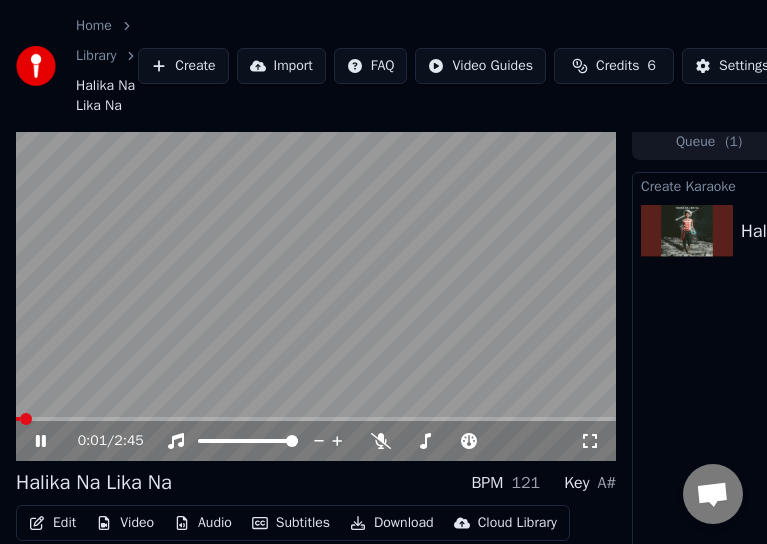 click at bounding box center [26, 419] 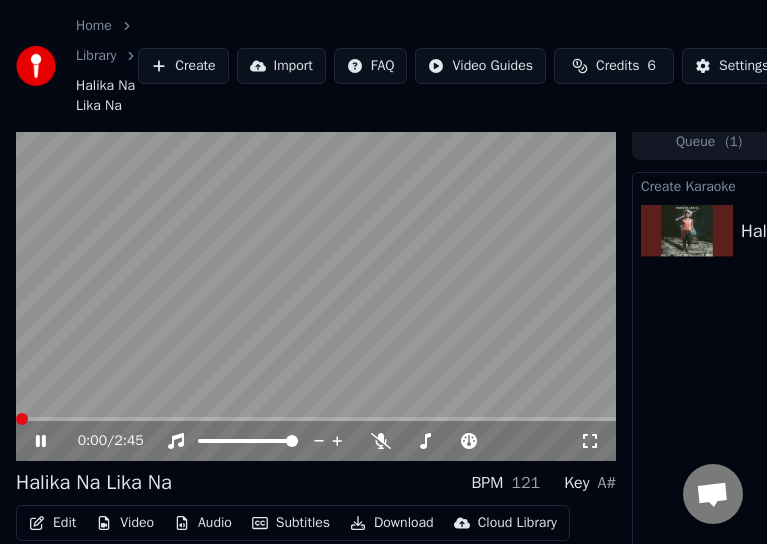 click at bounding box center (22, 419) 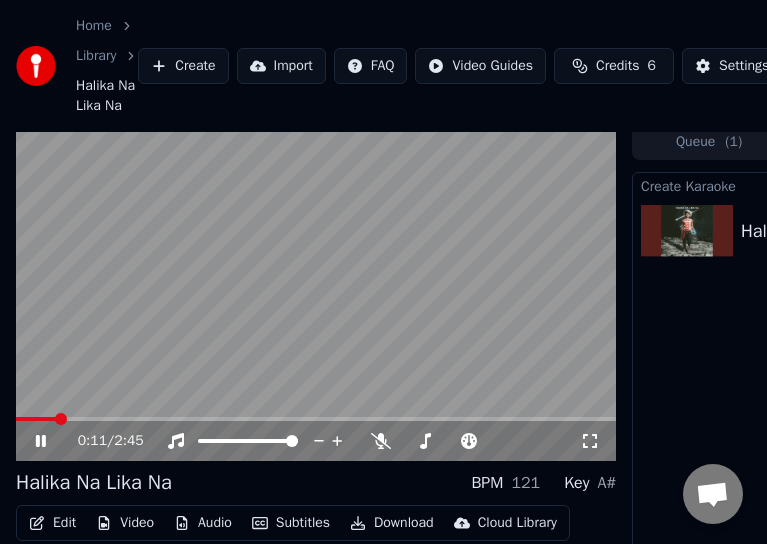 click 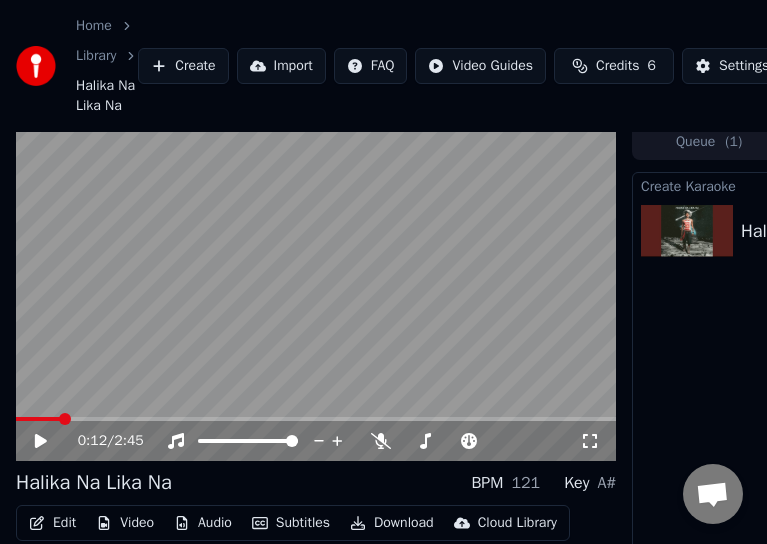 click on "Edit" at bounding box center [52, 523] 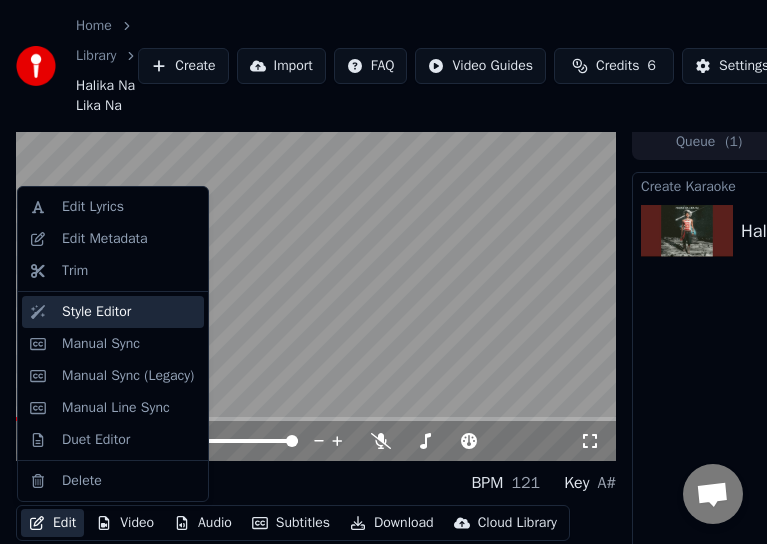 click on "Style Editor" at bounding box center (96, 312) 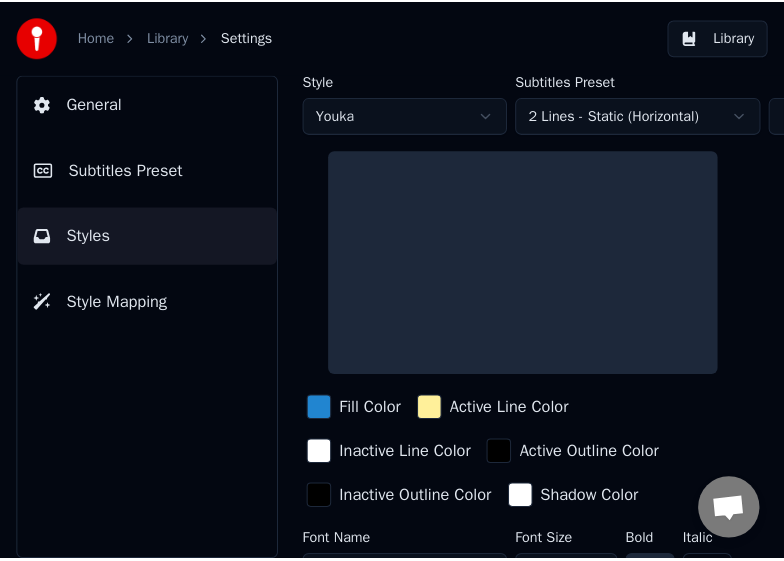 scroll, scrollTop: 0, scrollLeft: 0, axis: both 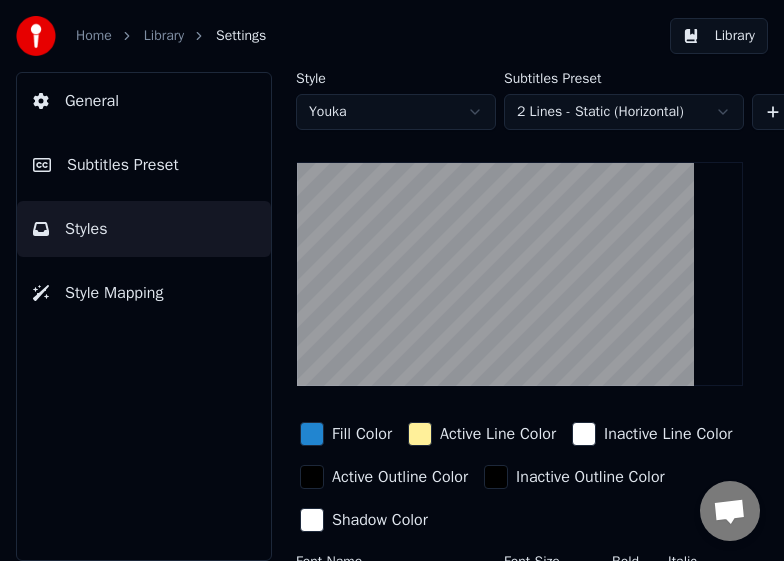 click on "Subtitles Preset" at bounding box center (144, 165) 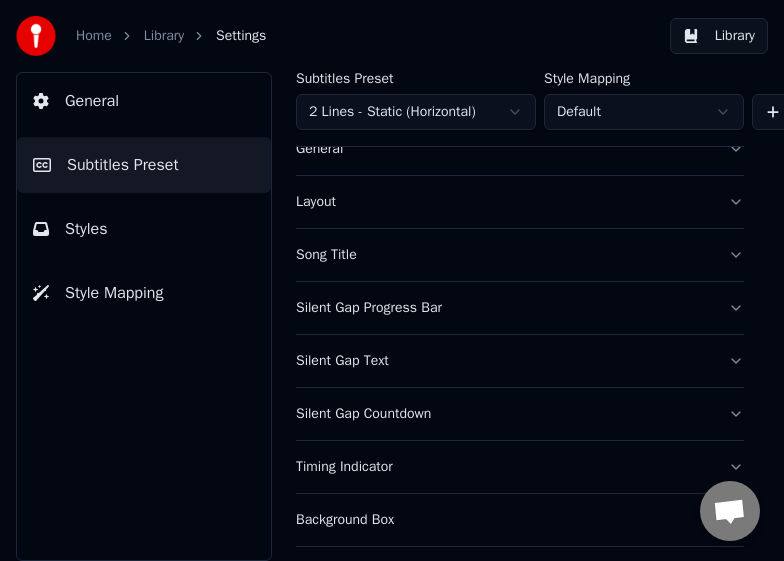scroll, scrollTop: 65, scrollLeft: 0, axis: vertical 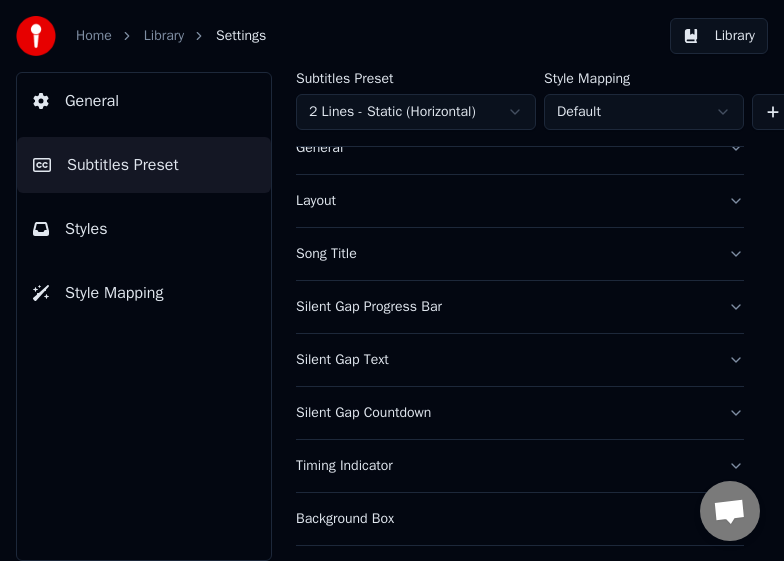 click on "Song Title" at bounding box center (520, 254) 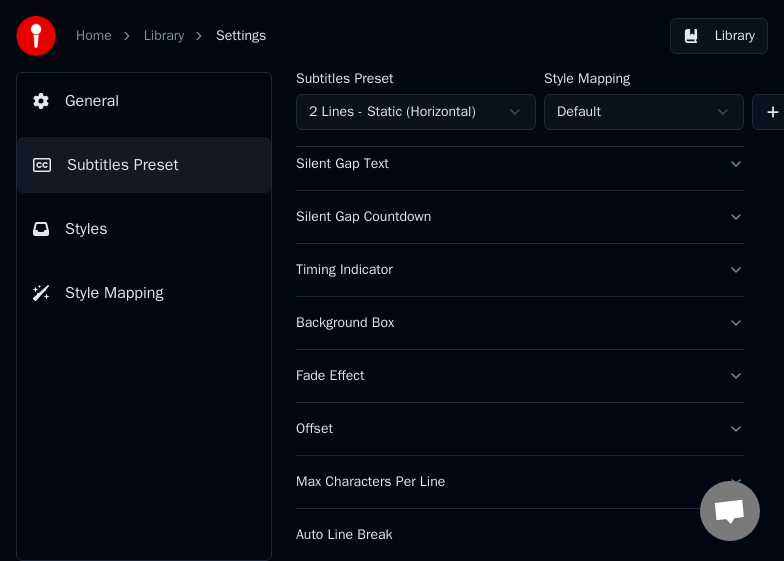 scroll, scrollTop: 1487, scrollLeft: 0, axis: vertical 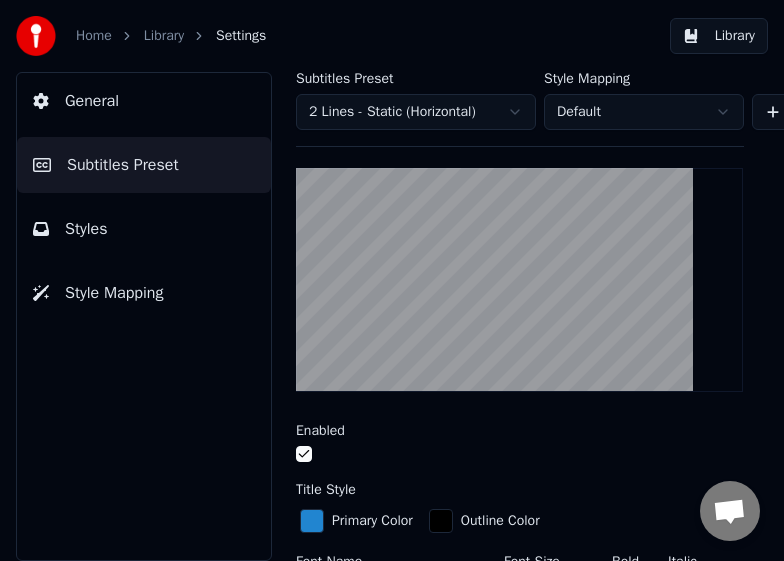 click at bounding box center (519, 280) 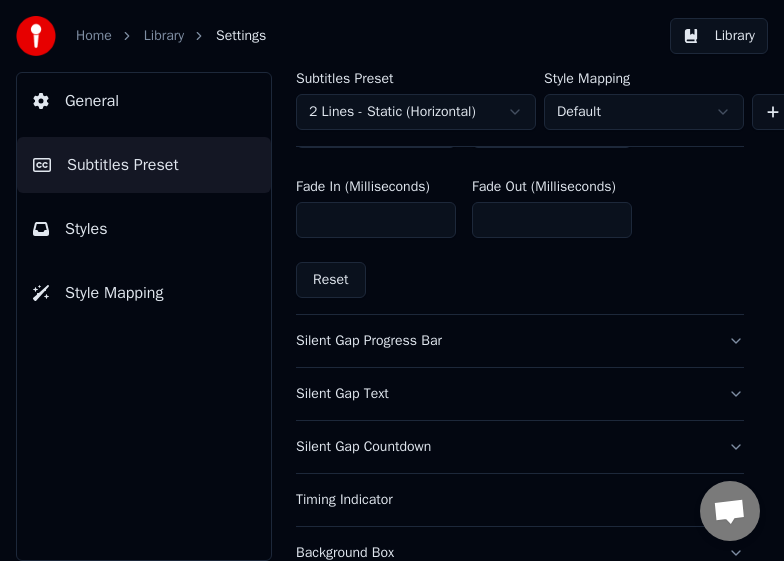 scroll, scrollTop: 1248, scrollLeft: 0, axis: vertical 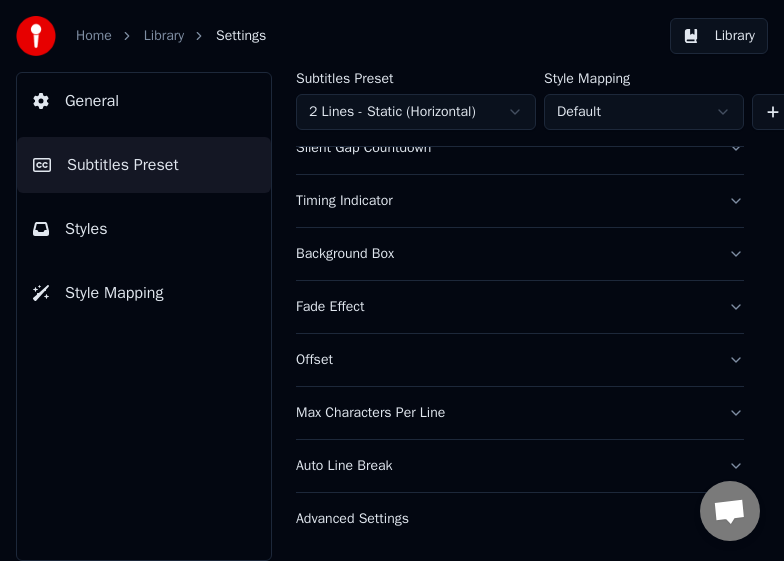 click on "Styles" at bounding box center [144, 229] 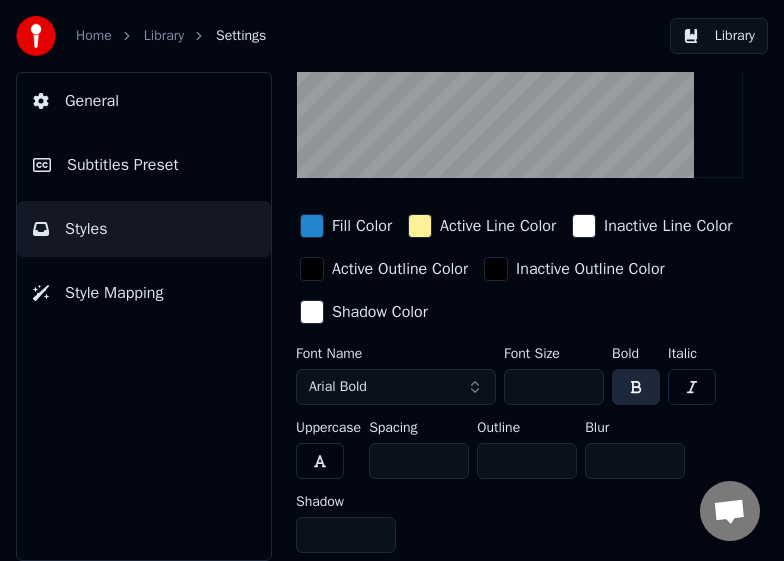 scroll, scrollTop: 222, scrollLeft: 0, axis: vertical 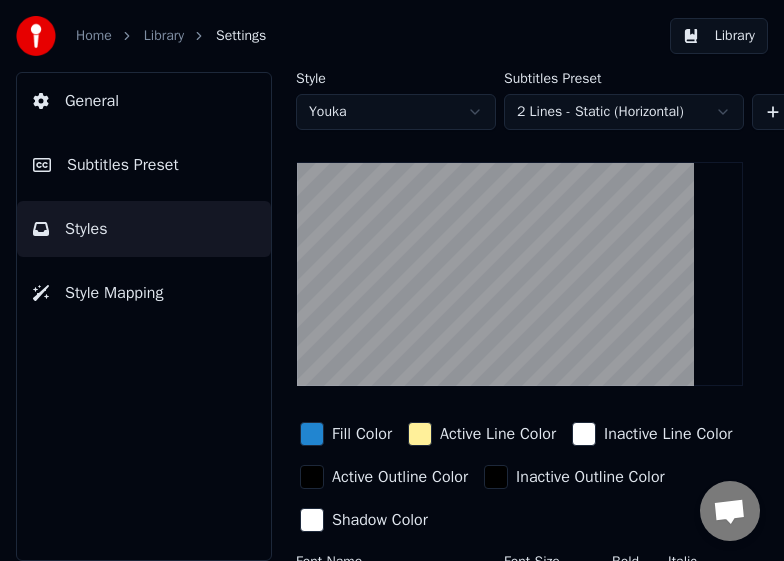 click on "Style Mapping" at bounding box center (114, 293) 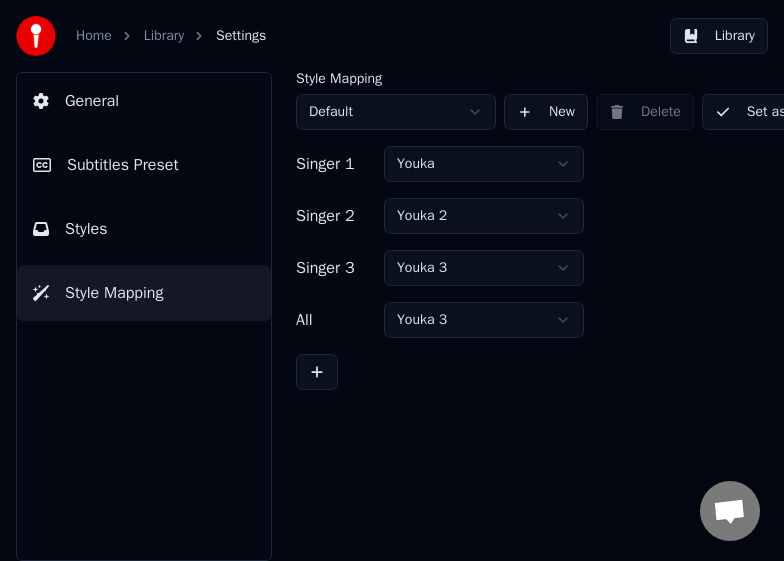 click on "General" at bounding box center [144, 101] 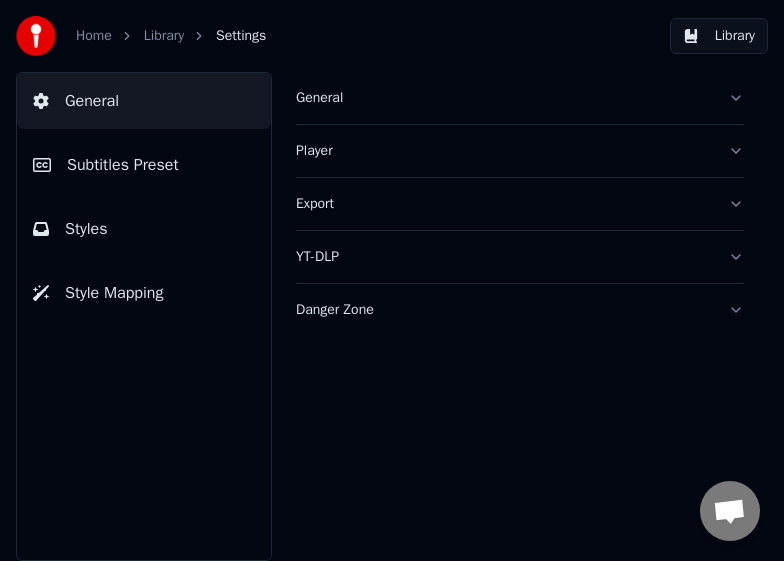click on "General" at bounding box center [504, 98] 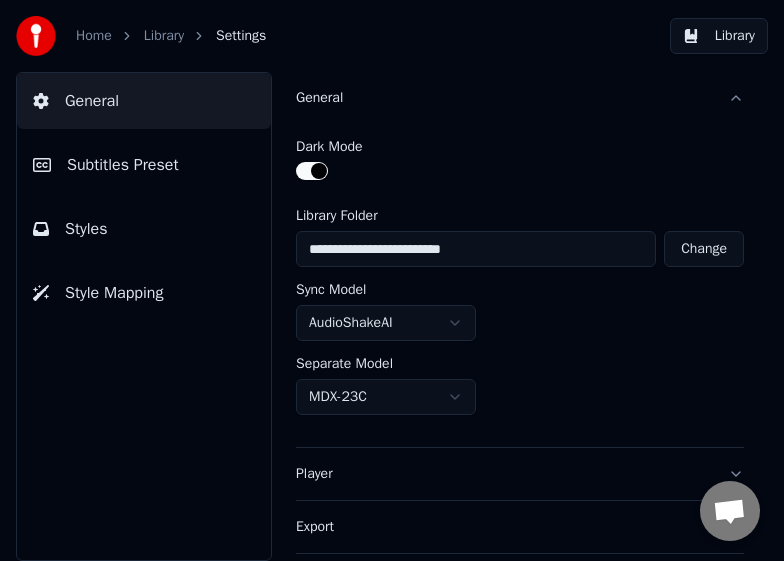 click on "General" at bounding box center [504, 98] 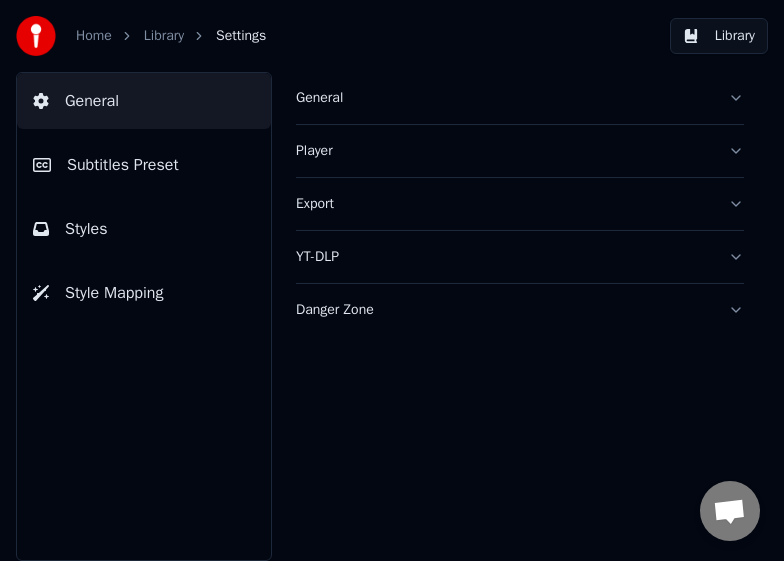 click on "Player" at bounding box center (504, 151) 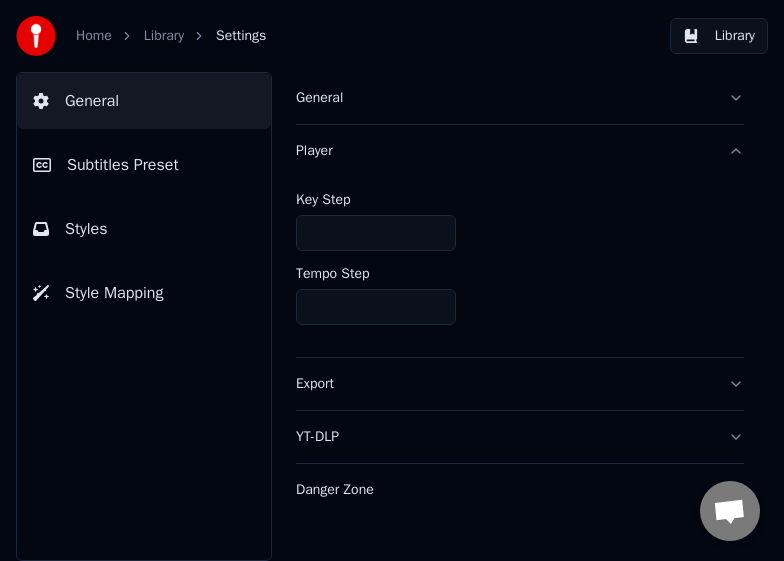 click on "Player" at bounding box center [504, 151] 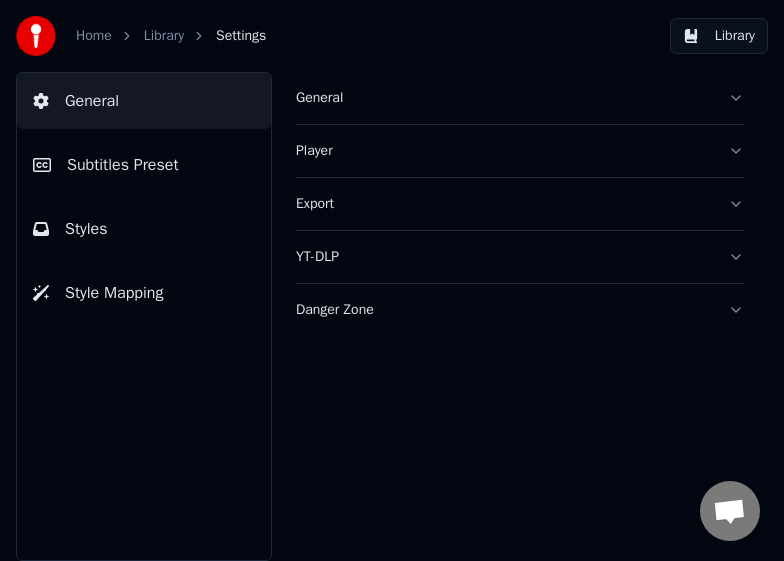 click on "Subtitles Preset" at bounding box center (144, 165) 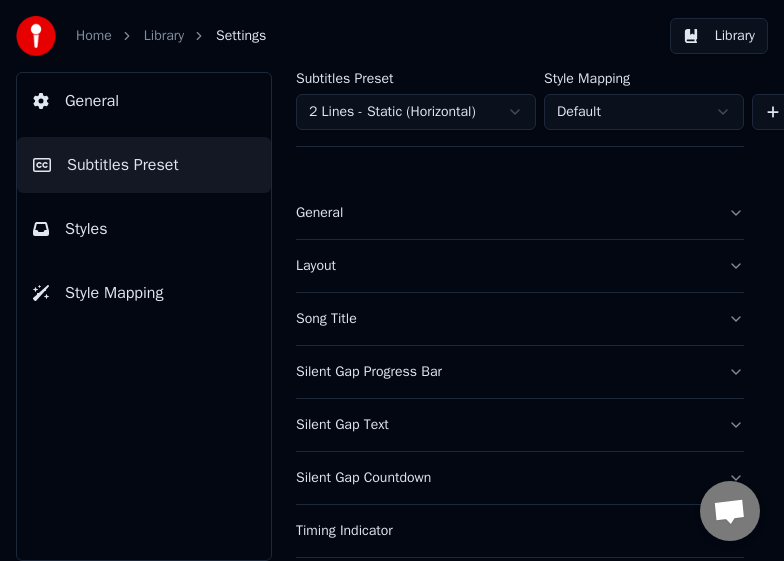 click on "Song Title" at bounding box center (504, 319) 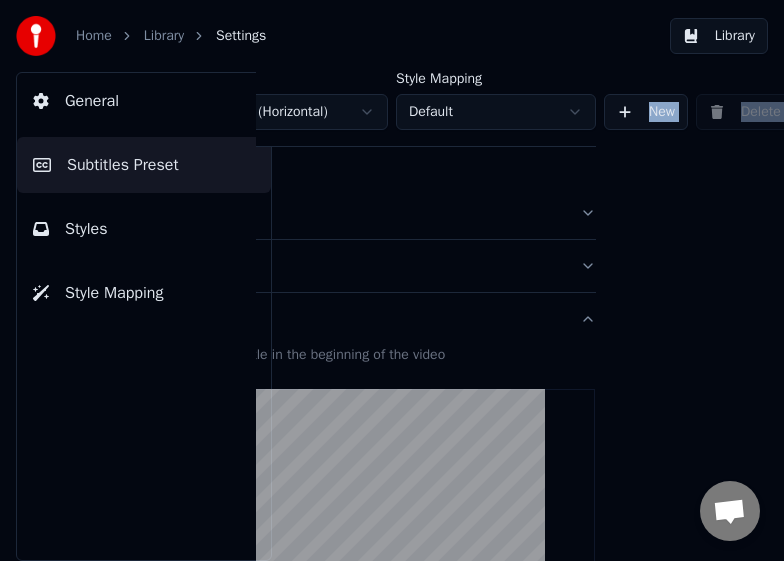scroll, scrollTop: 0, scrollLeft: 332, axis: horizontal 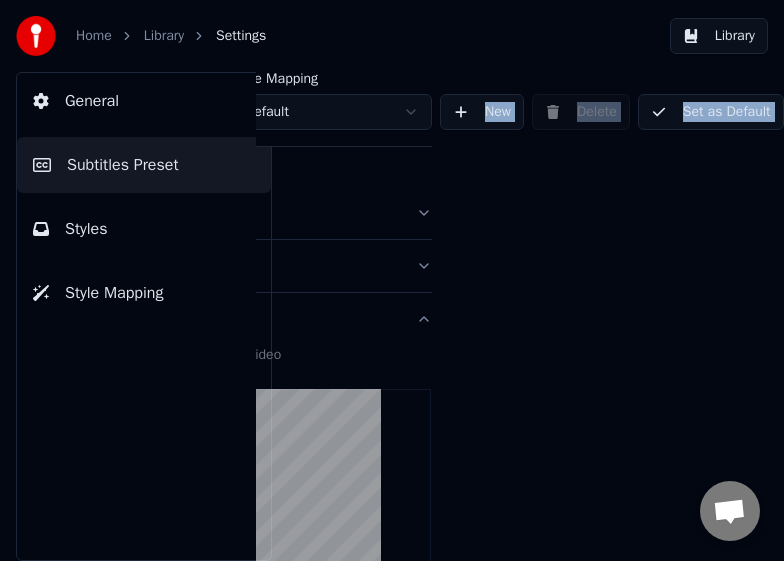 drag, startPoint x: 766, startPoint y: 133, endPoint x: 776, endPoint y: 178, distance: 46.09772 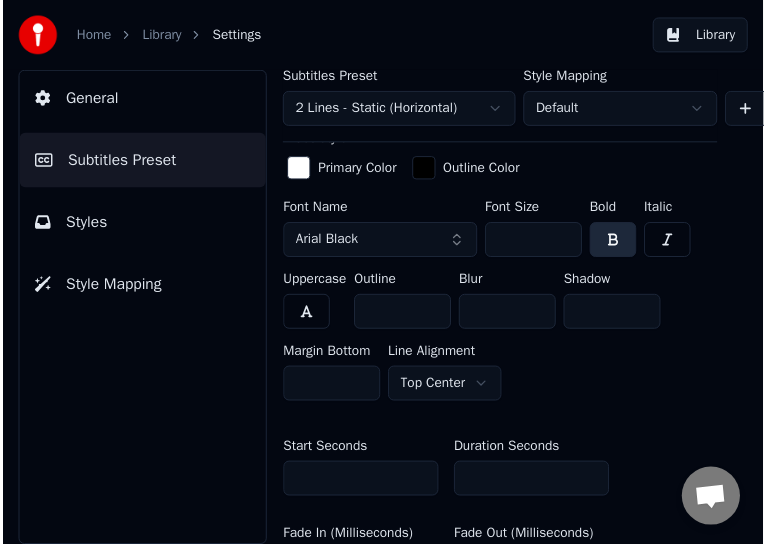 scroll, scrollTop: 871, scrollLeft: 0, axis: vertical 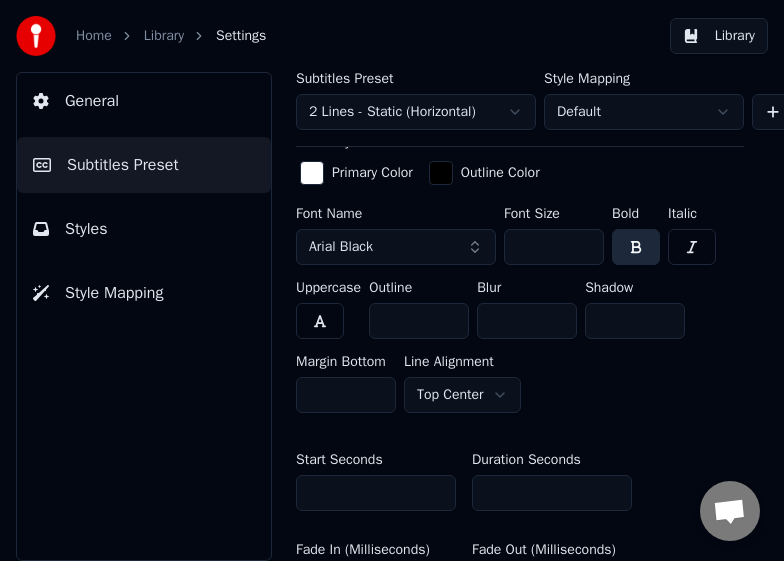 click on "Library" at bounding box center (164, 36) 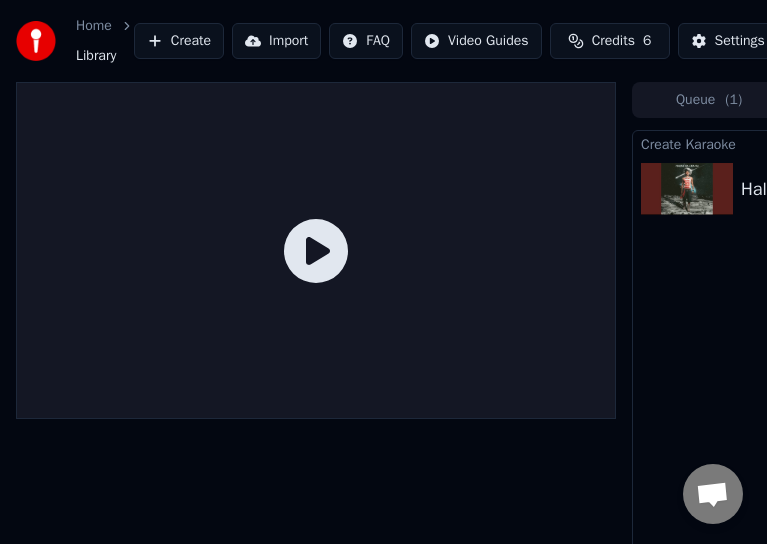 click at bounding box center [687, 189] 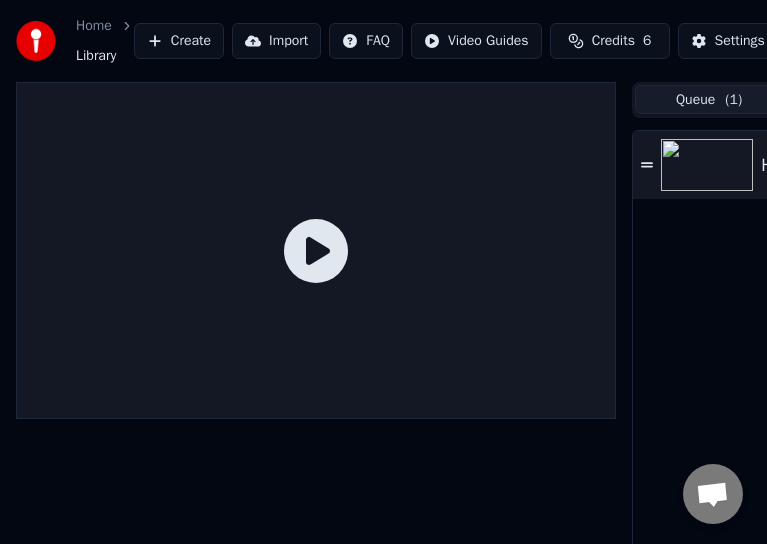 click on "Queue ( 1 )" at bounding box center (709, 99) 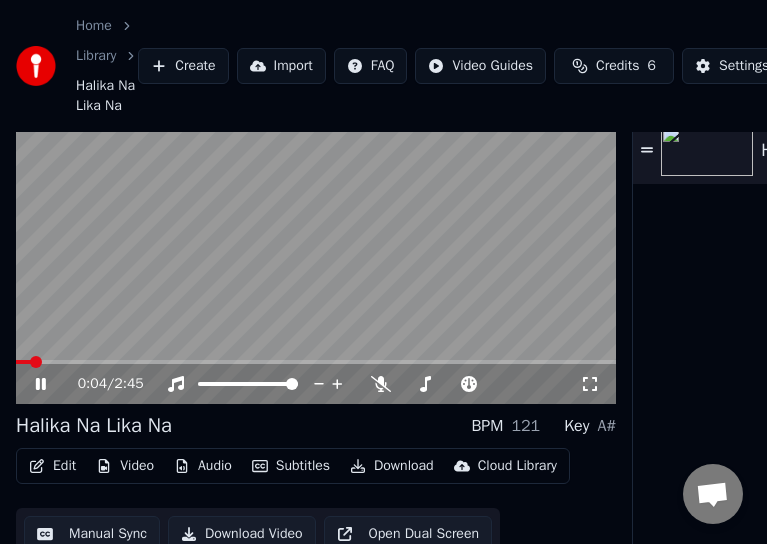 scroll, scrollTop: 113, scrollLeft: 0, axis: vertical 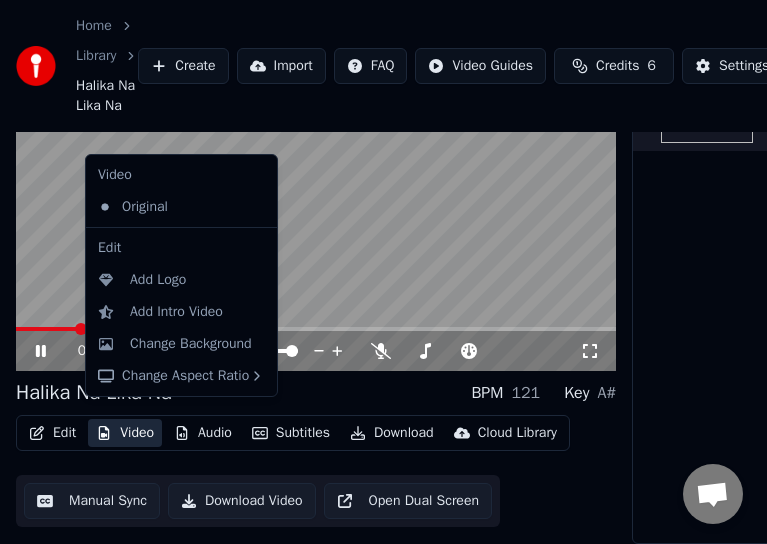 click on "Video" at bounding box center [125, 433] 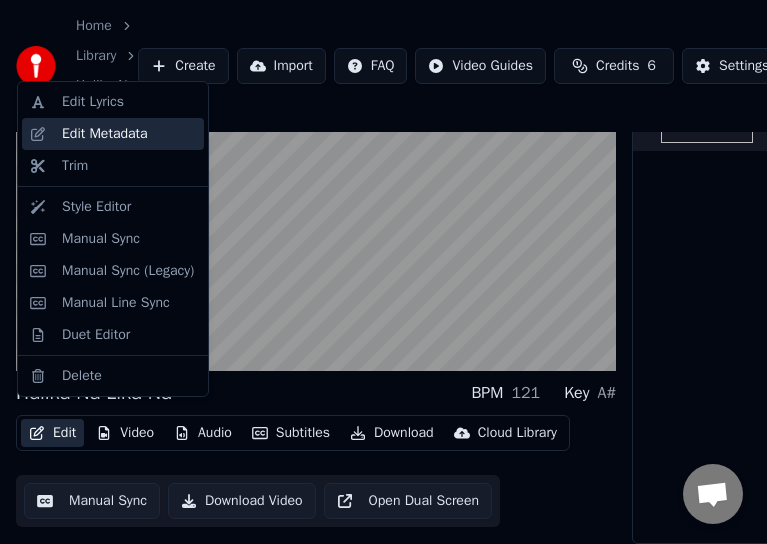 click on "Edit Metadata" at bounding box center (105, 134) 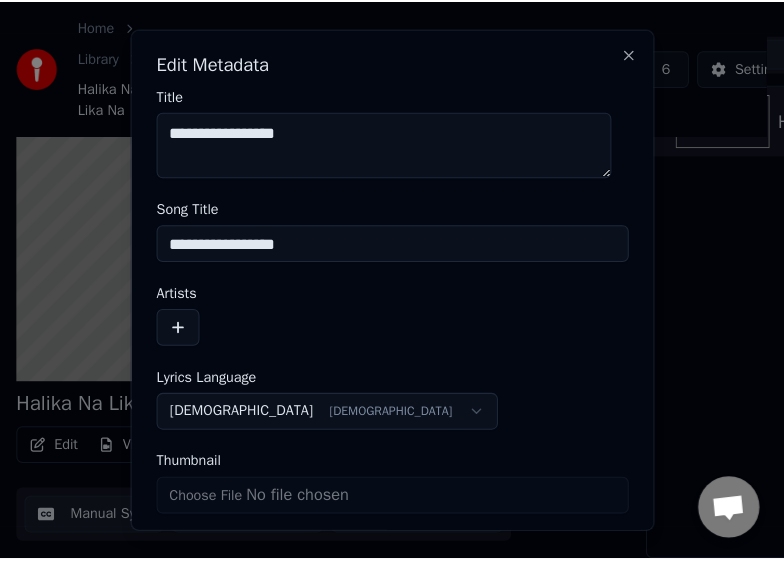 scroll, scrollTop: 96, scrollLeft: 0, axis: vertical 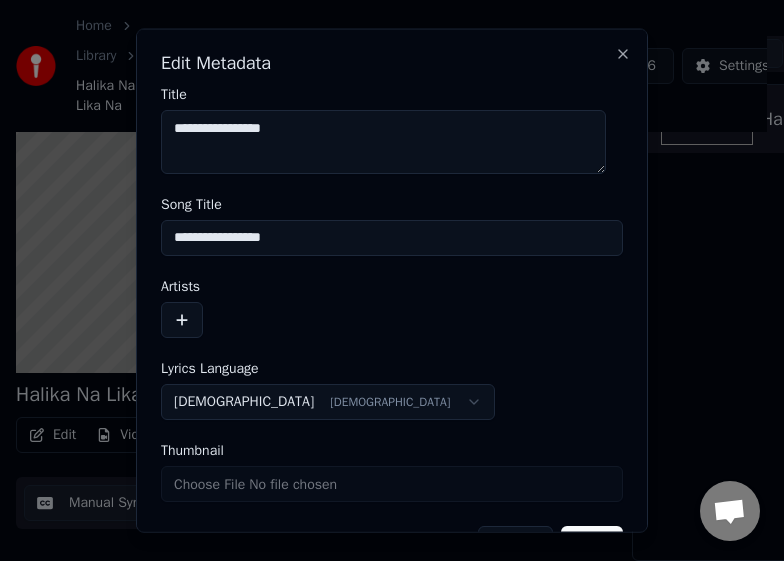 click on "**********" at bounding box center [392, 237] 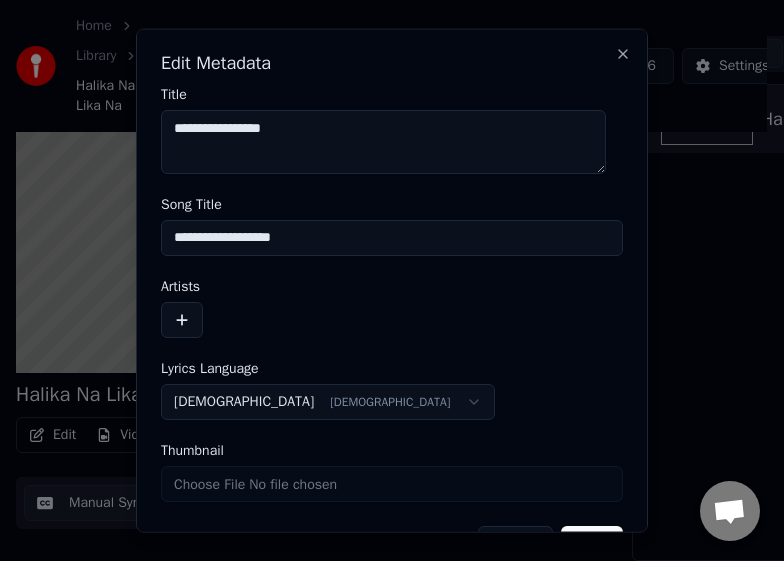 type on "**********" 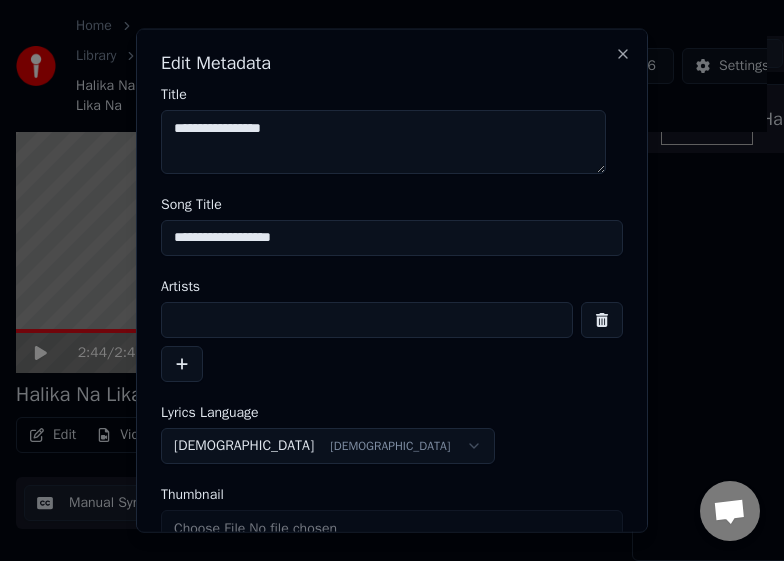 type 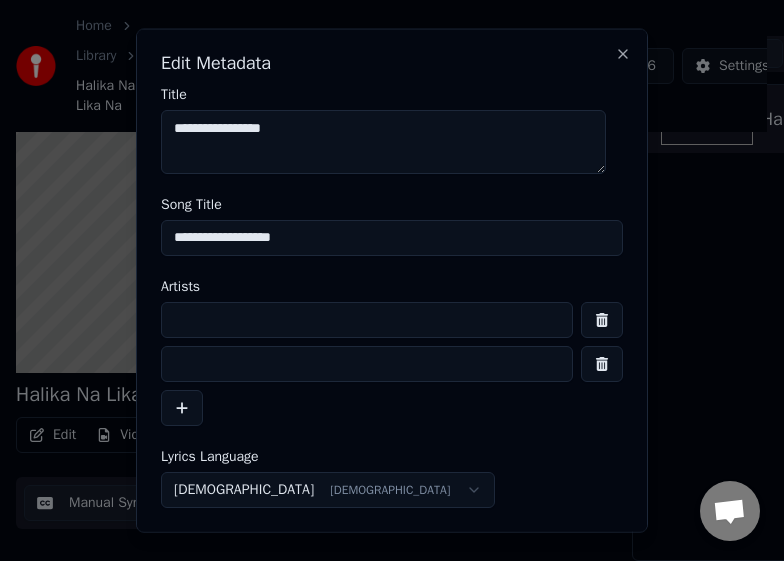 click at bounding box center (367, 319) 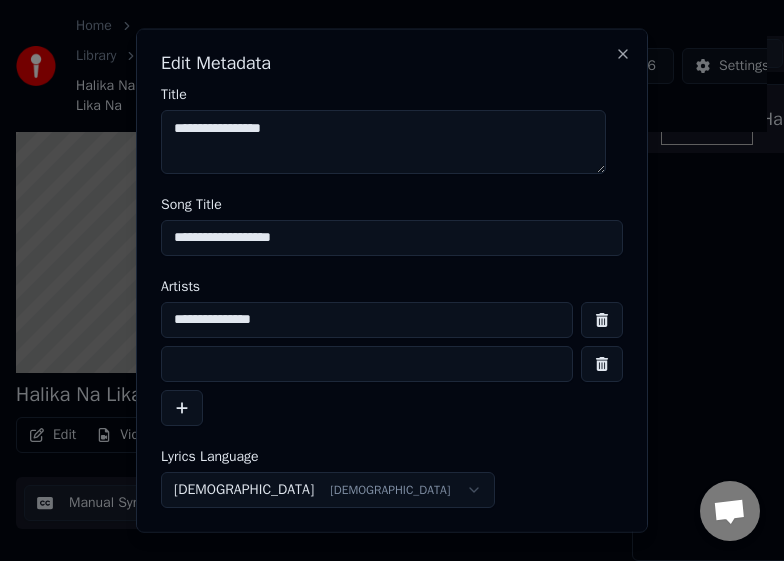 type on "**********" 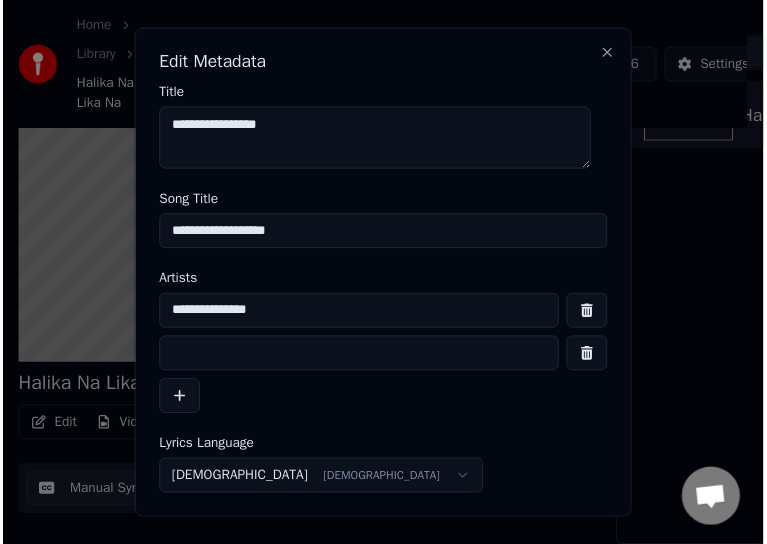 scroll, scrollTop: 141, scrollLeft: 0, axis: vertical 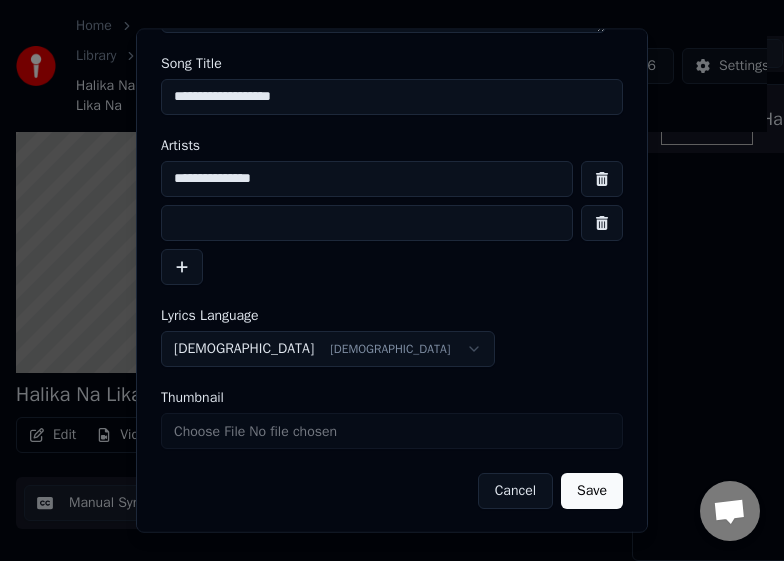 click on "Save" at bounding box center (592, 490) 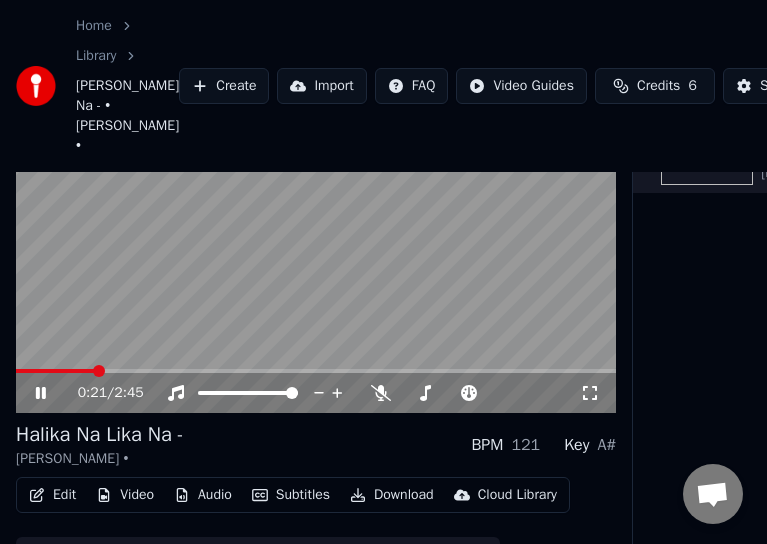 click at bounding box center [316, 245] 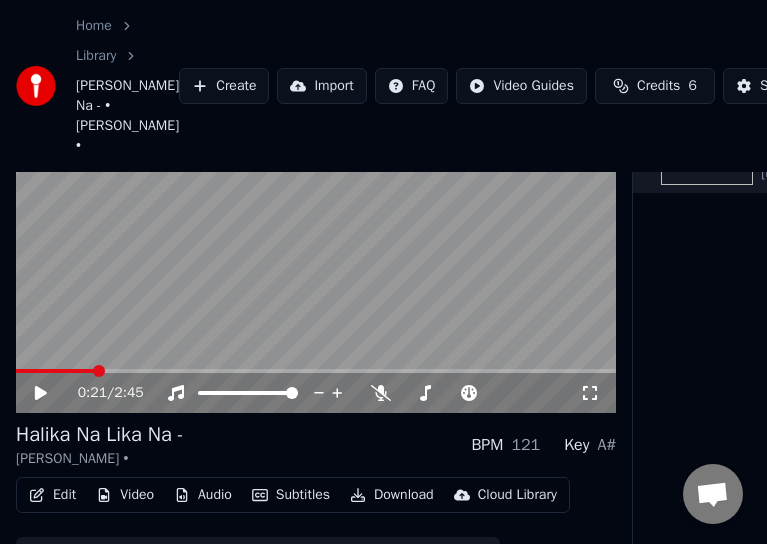 click at bounding box center (316, 245) 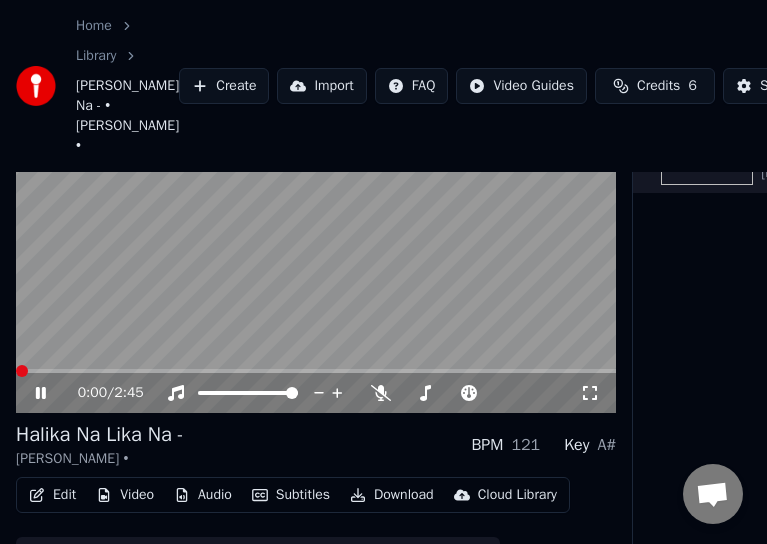 click at bounding box center (22, 371) 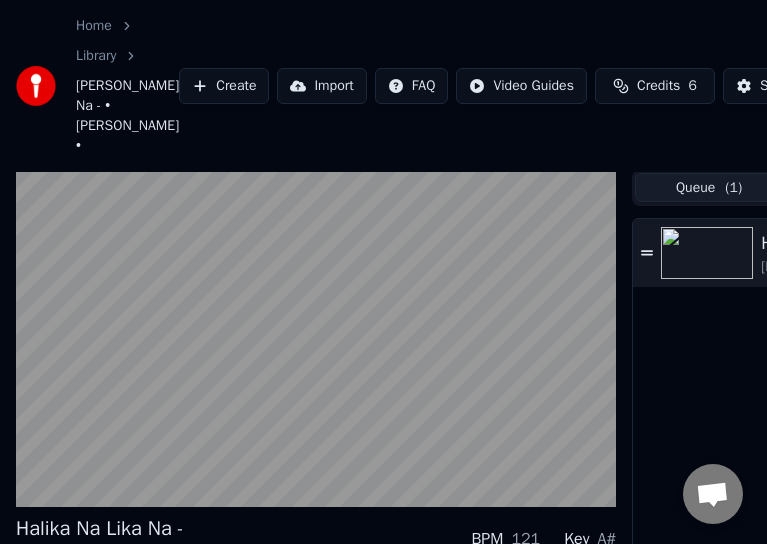 scroll, scrollTop: 0, scrollLeft: 0, axis: both 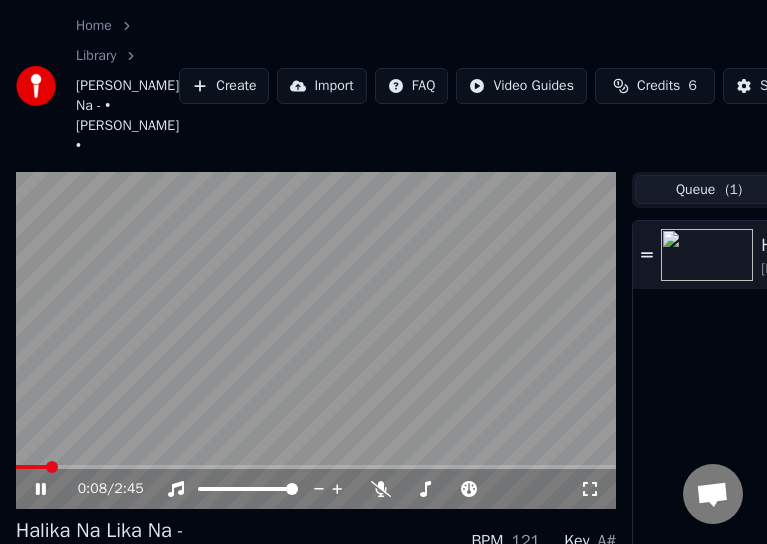 click on "[PERSON_NAME] Na - • [PERSON_NAME] •" at bounding box center (127, 116) 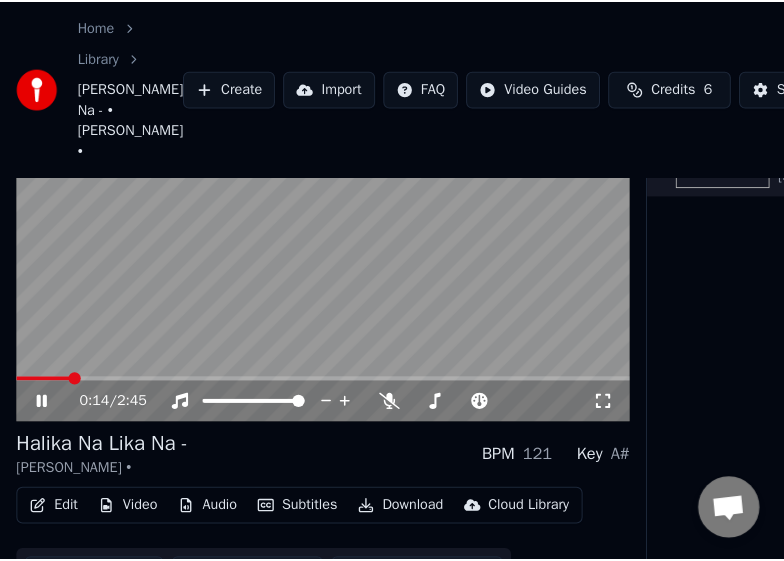 scroll, scrollTop: 138, scrollLeft: 0, axis: vertical 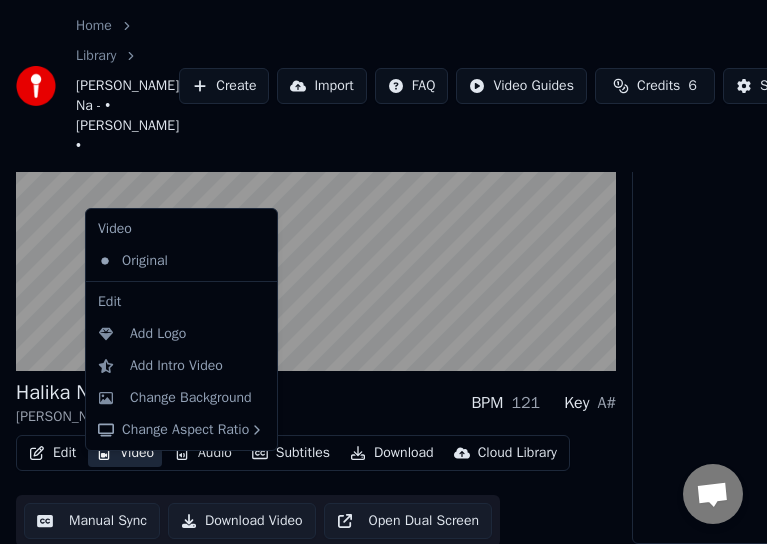 click on "Video" at bounding box center [125, 453] 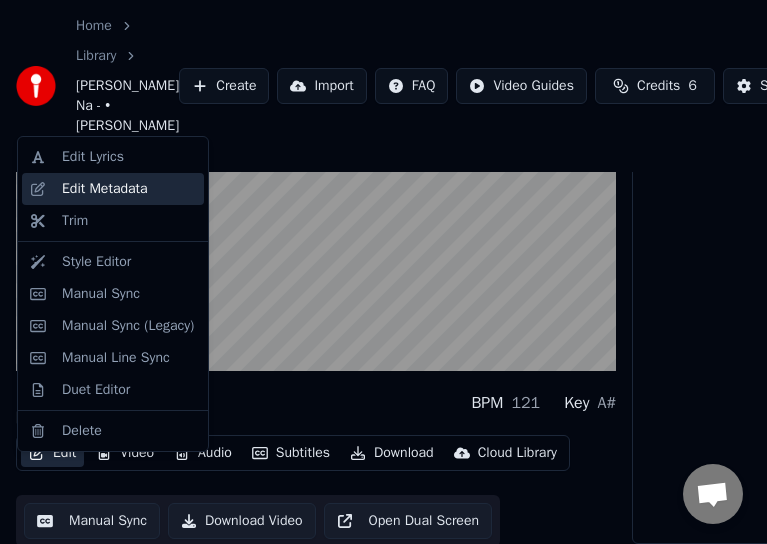 click on "Edit Metadata" at bounding box center (129, 189) 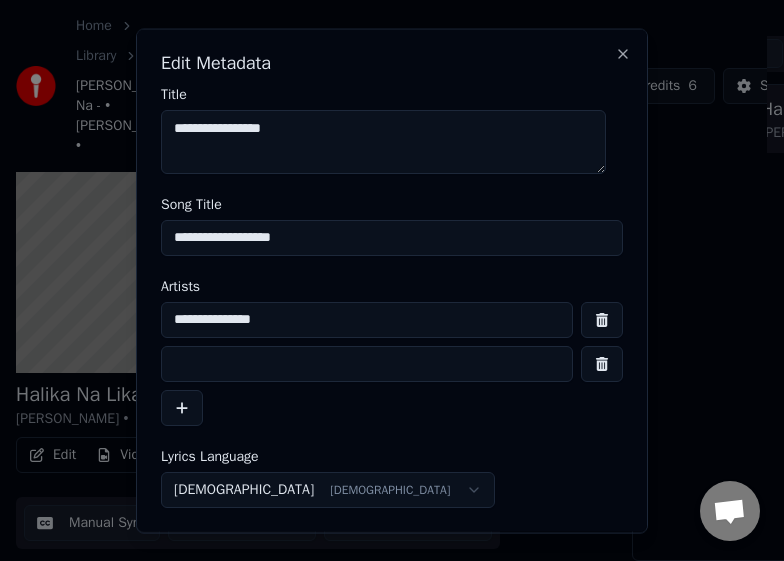 click at bounding box center (602, 363) 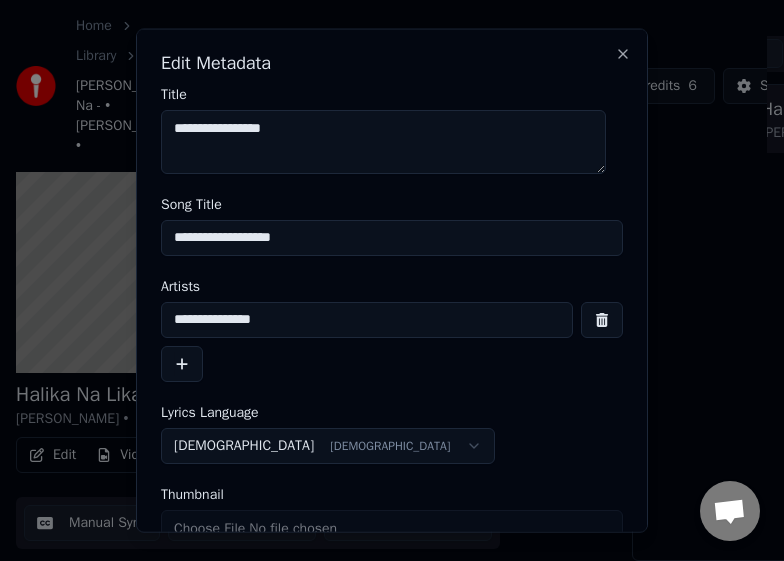 scroll, scrollTop: 97, scrollLeft: 0, axis: vertical 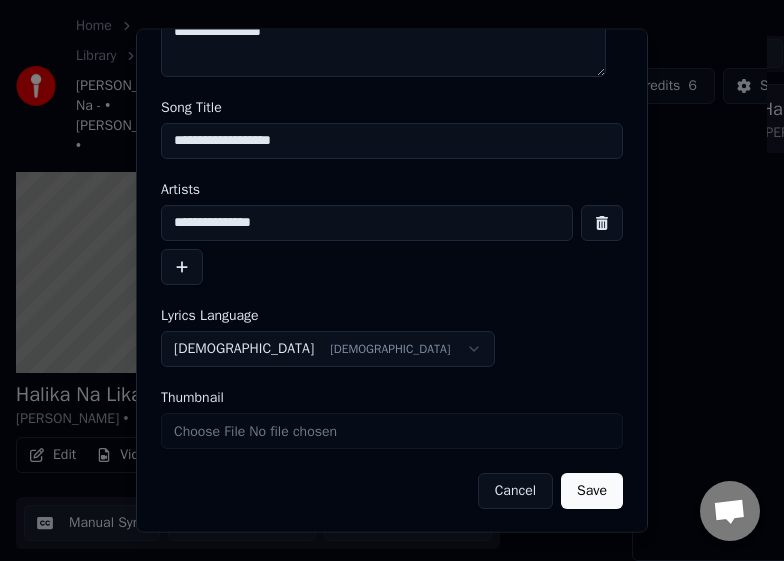click on "Save" at bounding box center (592, 490) 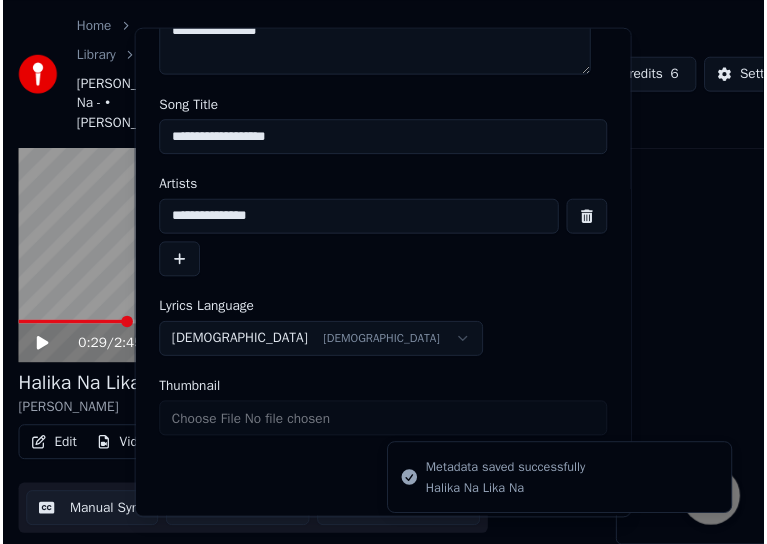 scroll, scrollTop: 136, scrollLeft: 0, axis: vertical 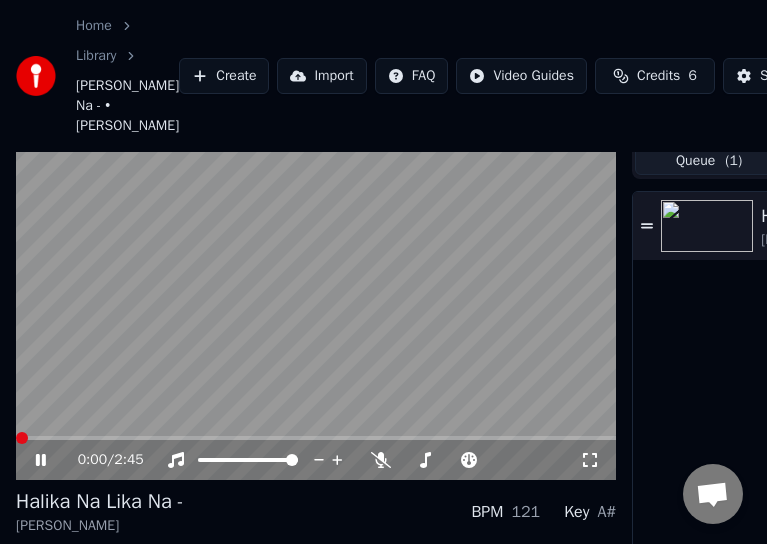 click at bounding box center (22, 438) 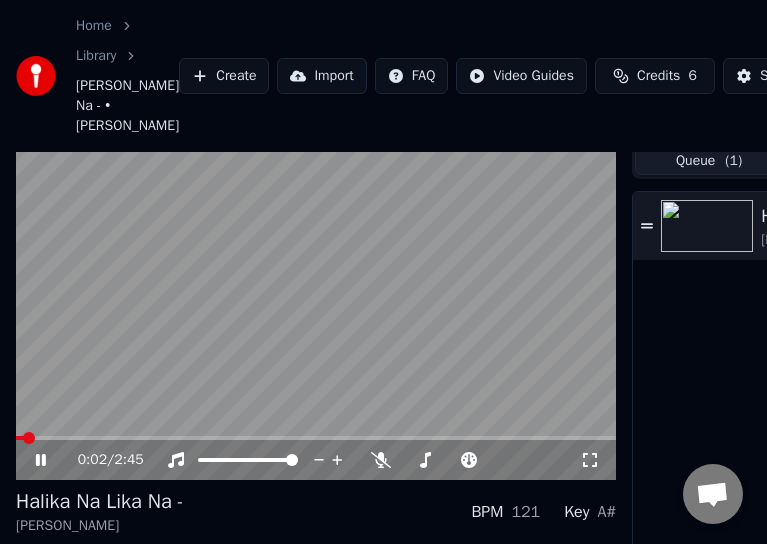 scroll, scrollTop: 0, scrollLeft: 0, axis: both 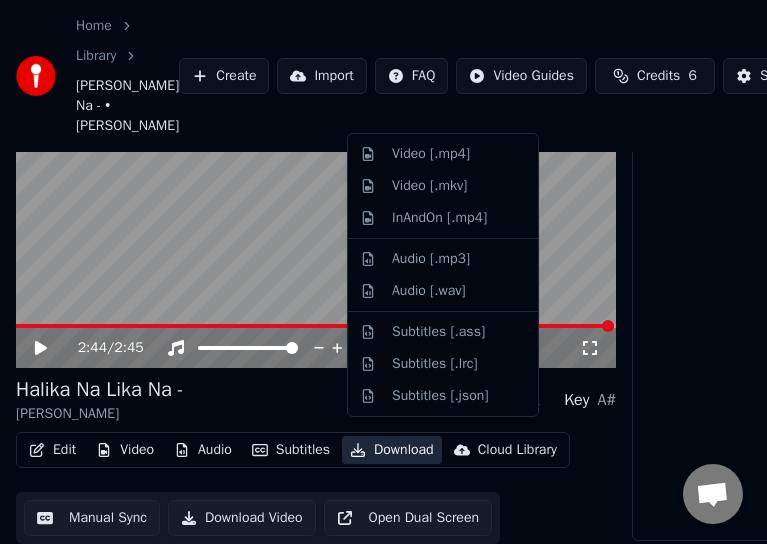 click on "Download" at bounding box center [392, 450] 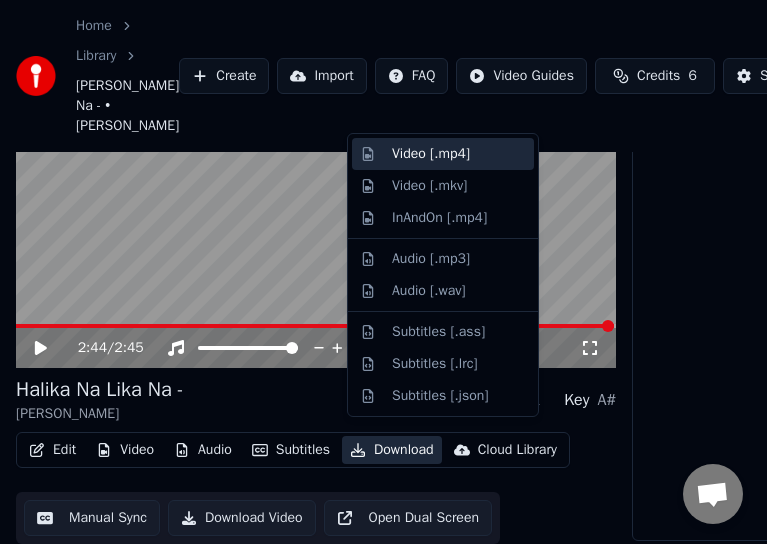 click on "Video [.mp4]" at bounding box center (431, 154) 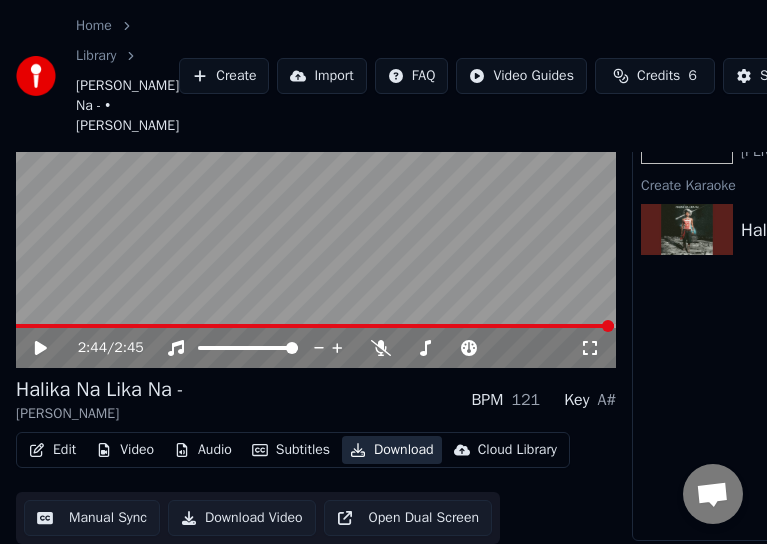 scroll, scrollTop: 0, scrollLeft: 0, axis: both 